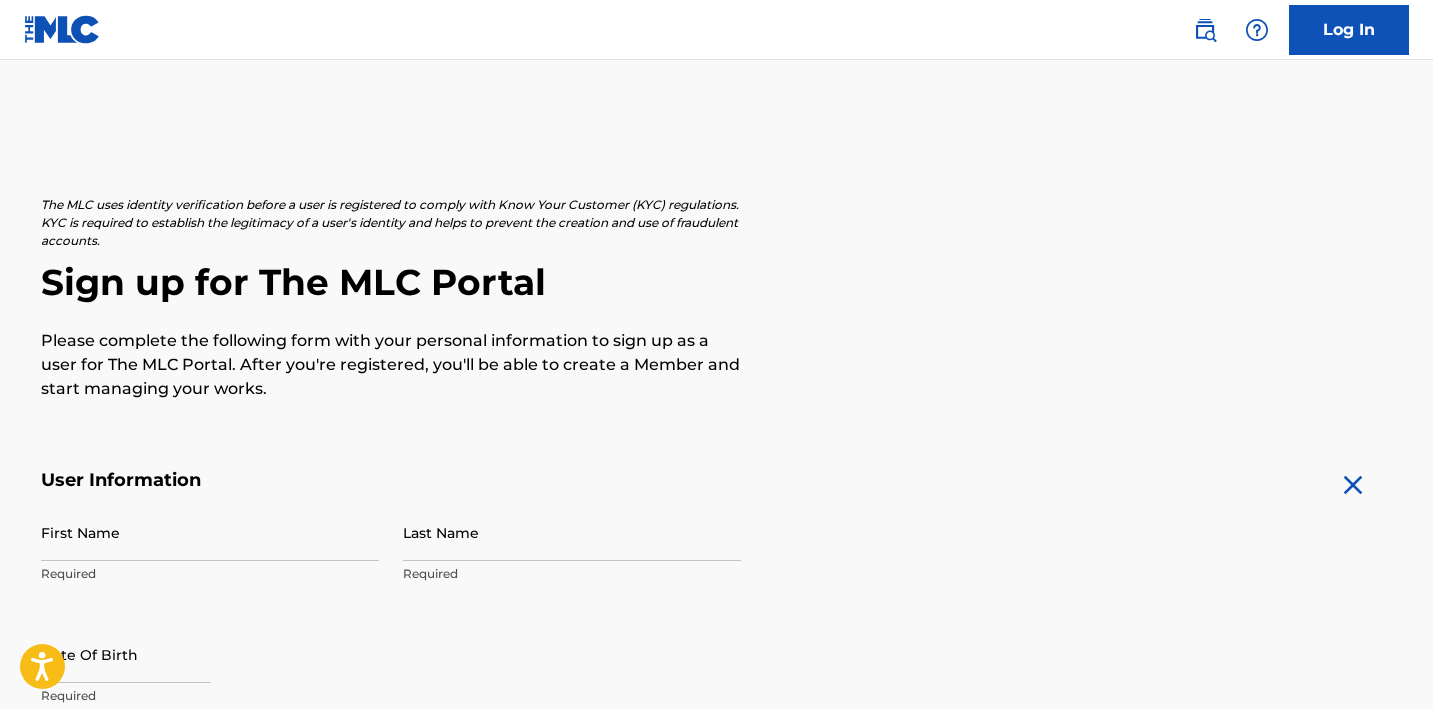 scroll, scrollTop: 0, scrollLeft: 0, axis: both 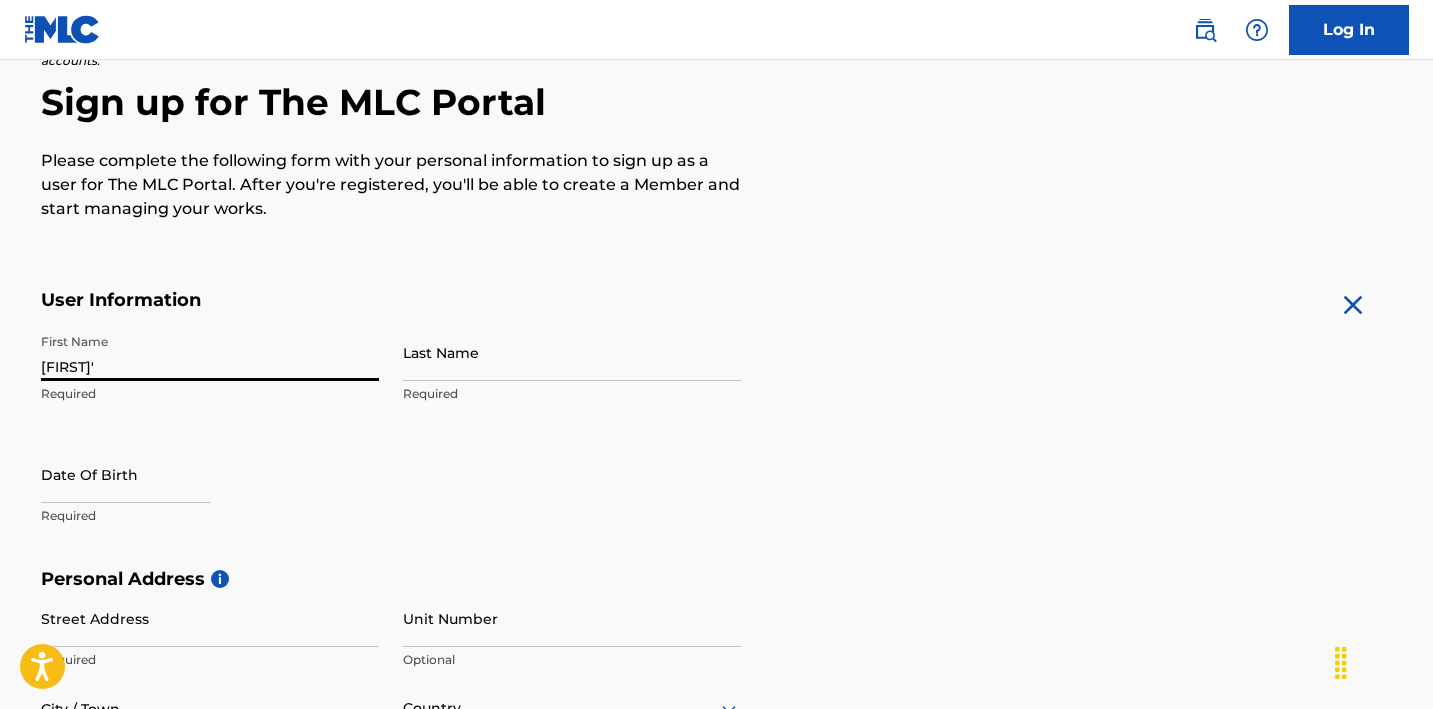 type on "[FIRST]'" 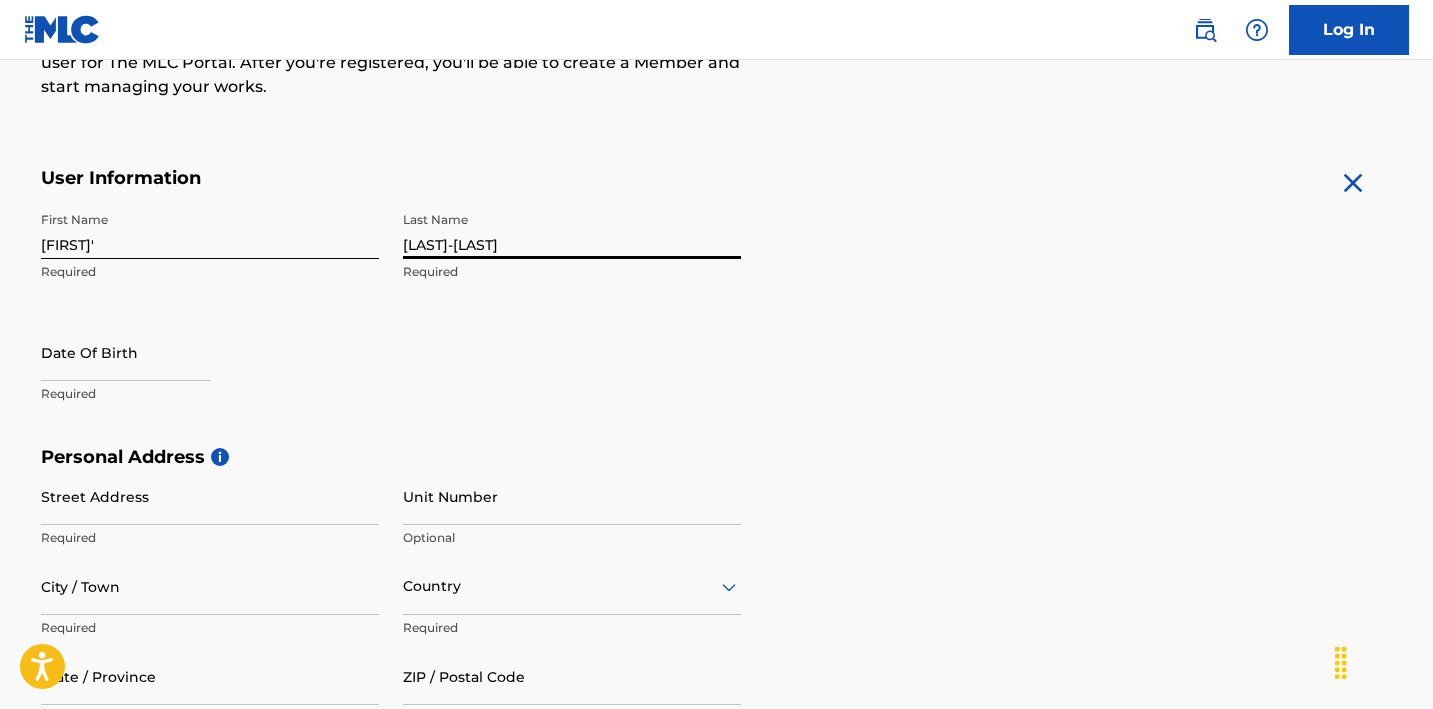 scroll, scrollTop: 304, scrollLeft: 0, axis: vertical 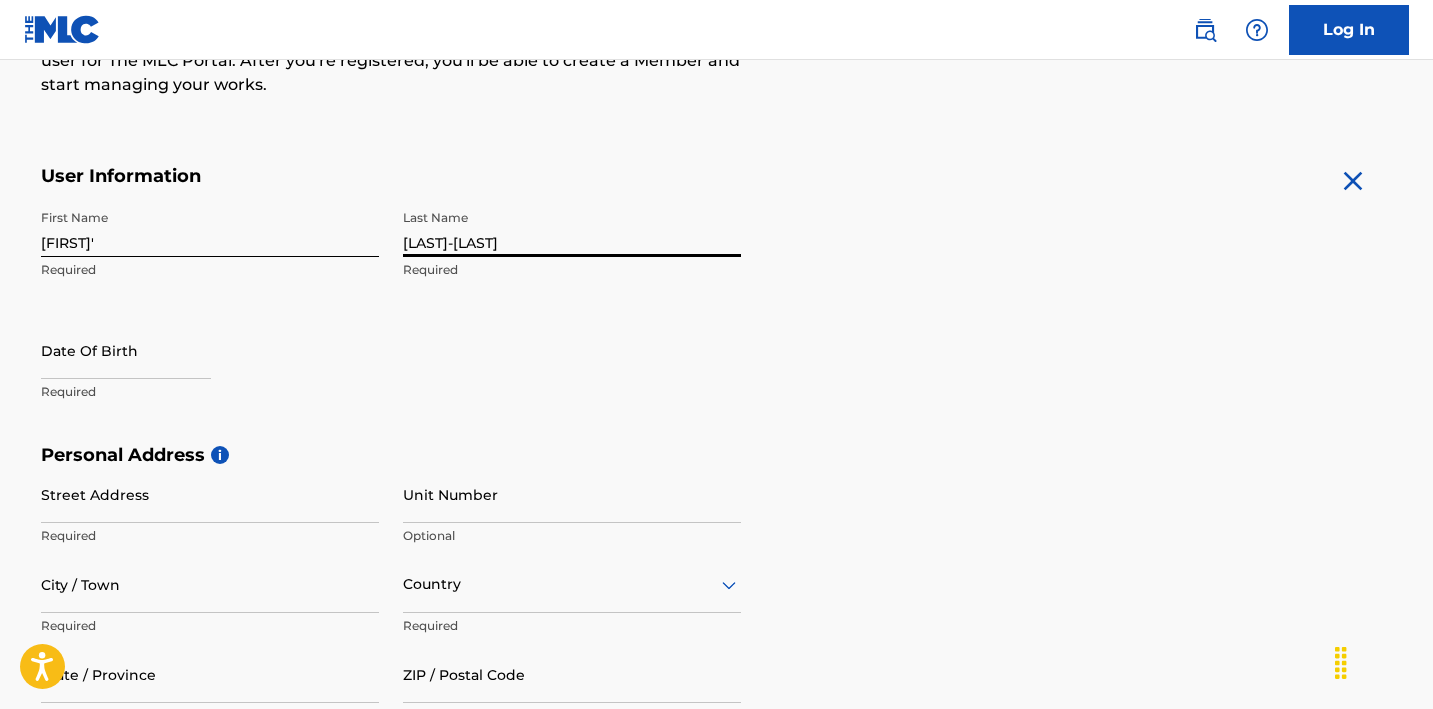 type on "[LAST]-[LAST]" 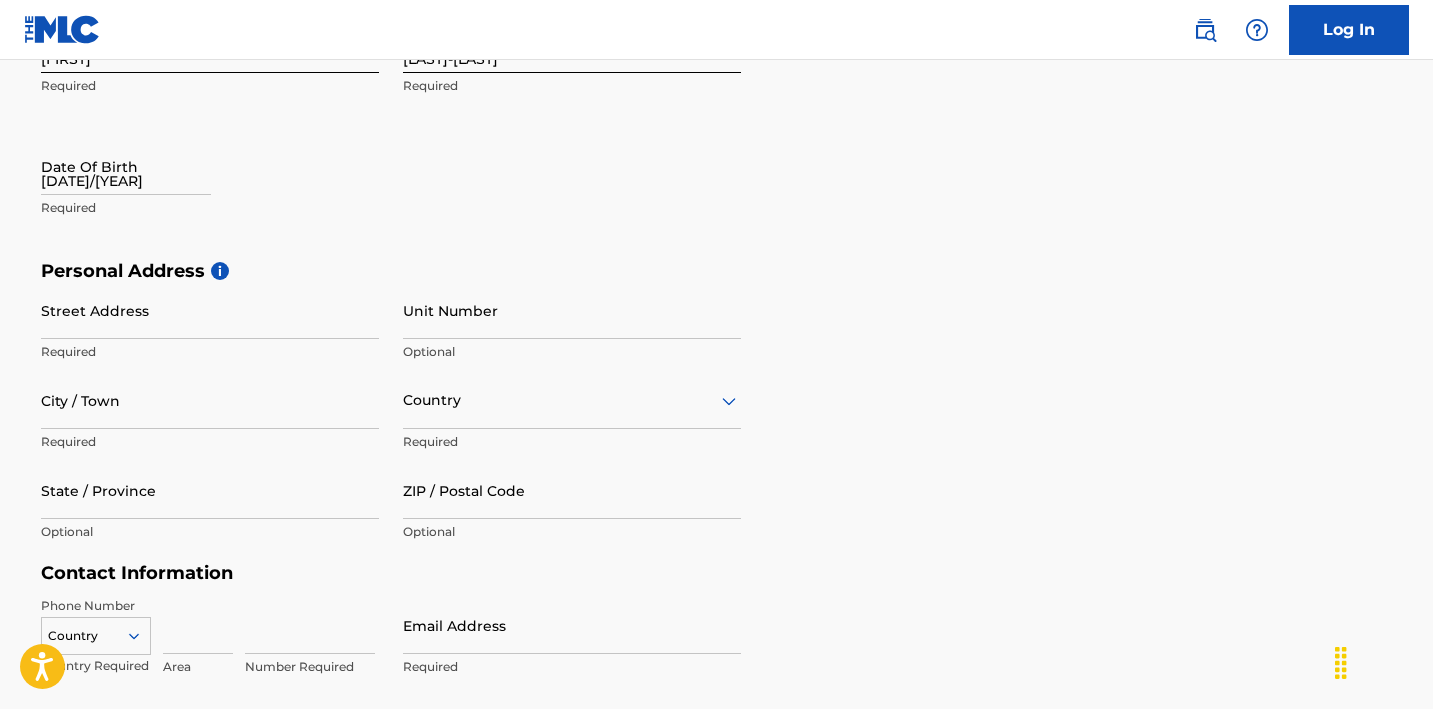 scroll, scrollTop: 489, scrollLeft: 0, axis: vertical 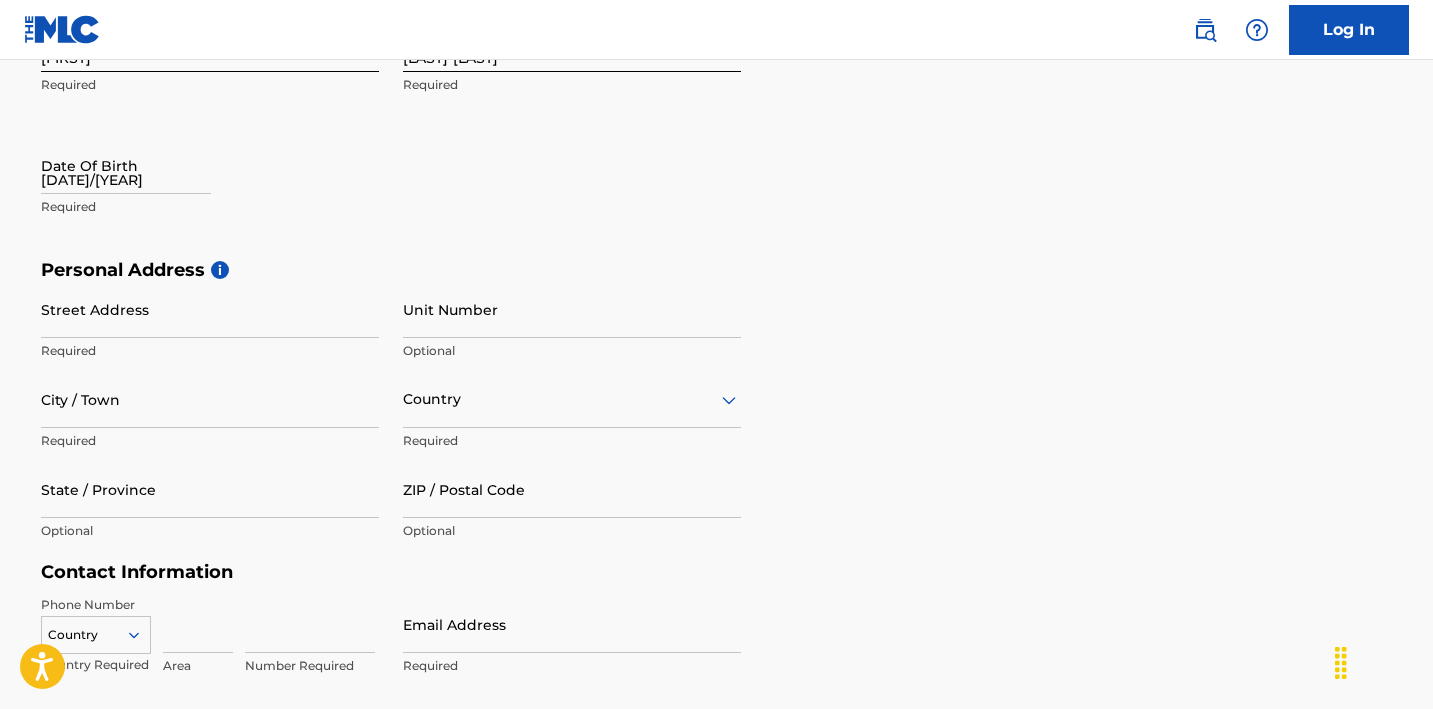 type on "[DATE]/[YEAR]" 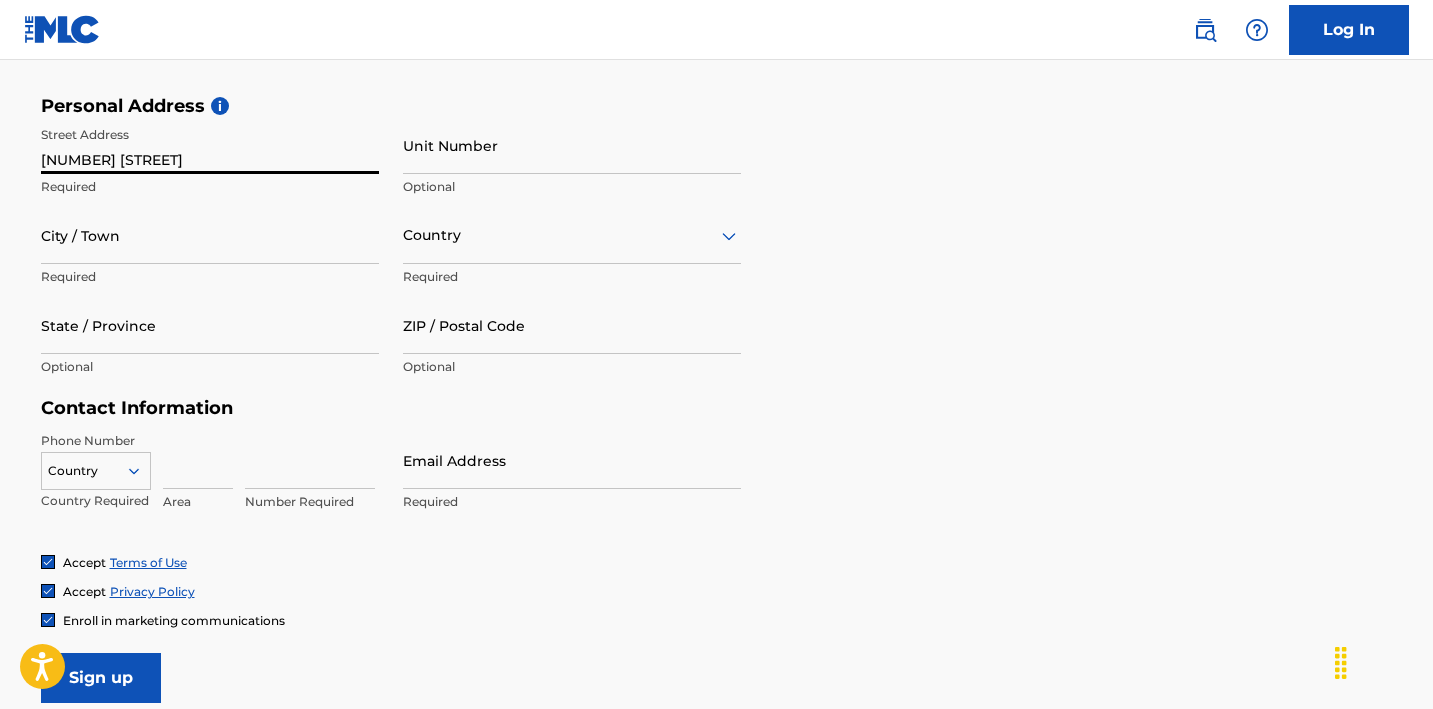 scroll, scrollTop: 656, scrollLeft: 0, axis: vertical 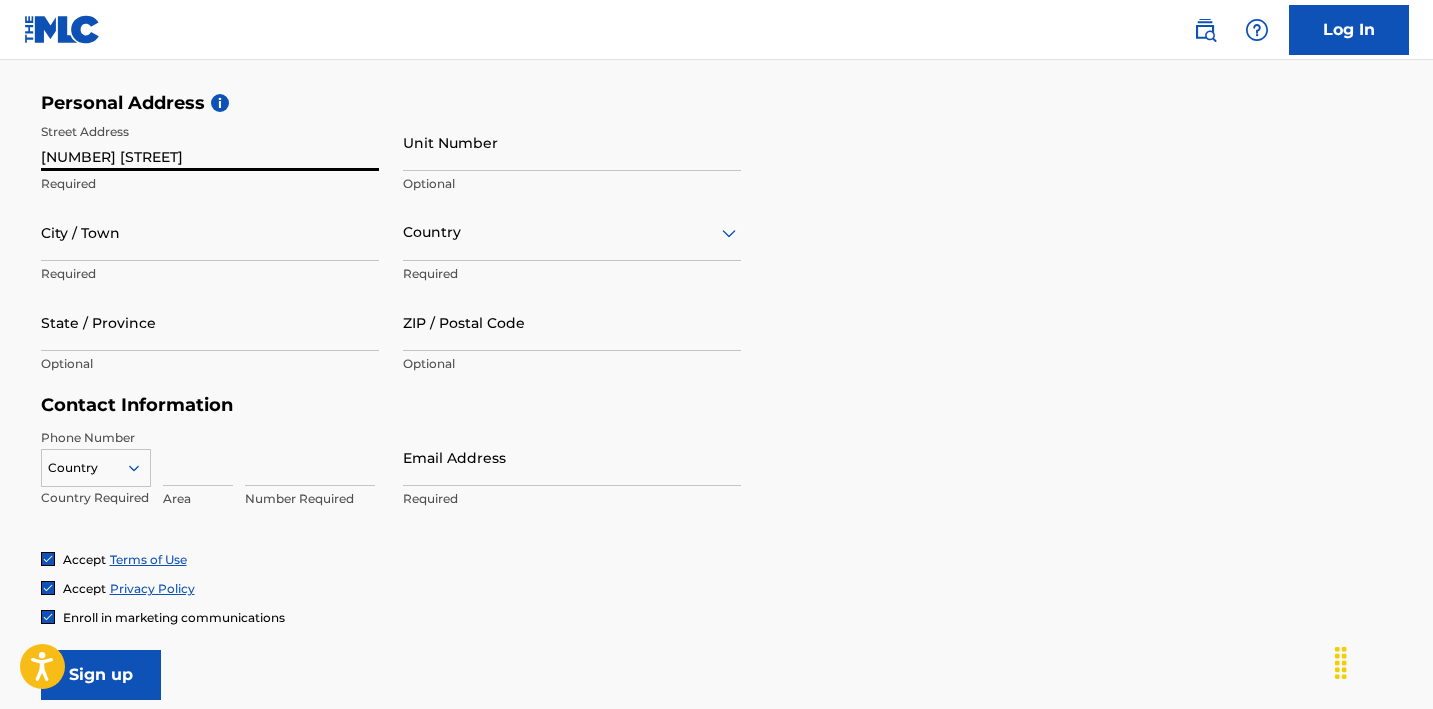 type on "[NUMBER] [STREET]" 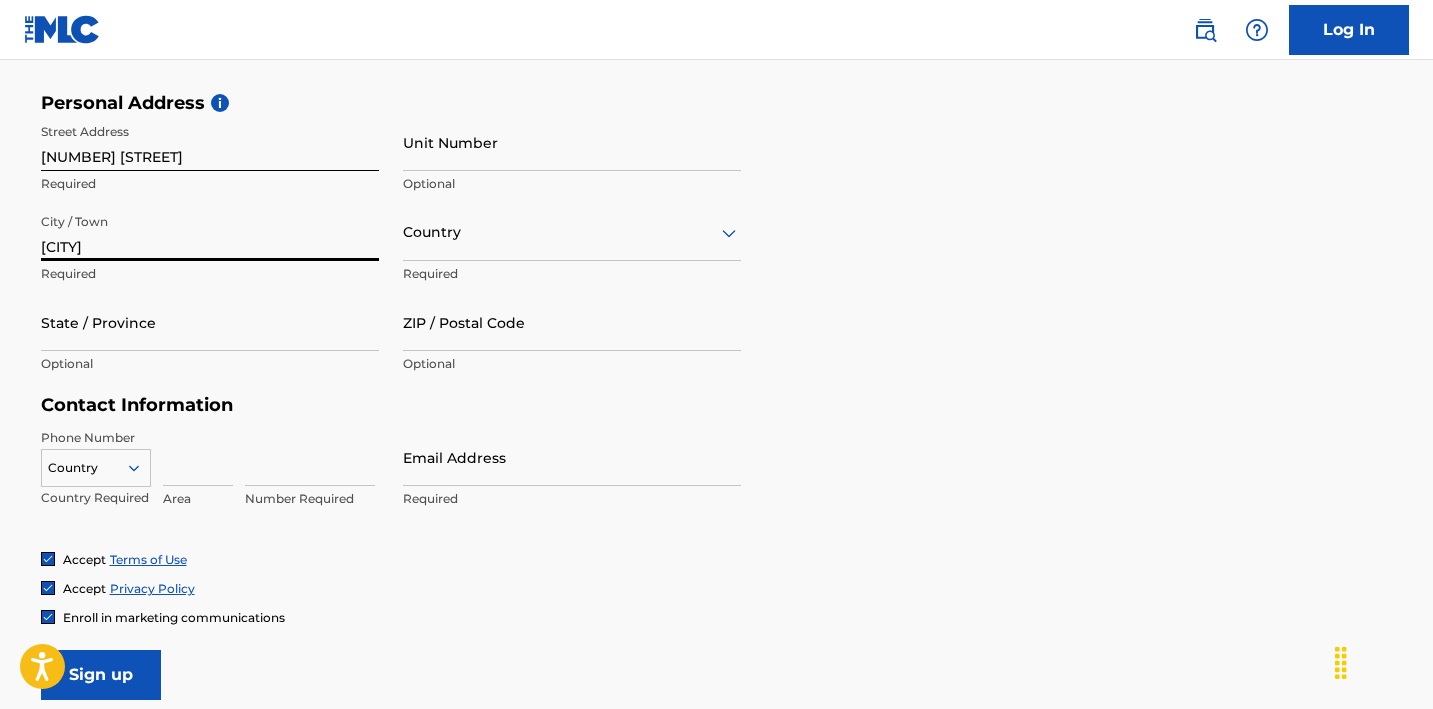 type on "[CITY]" 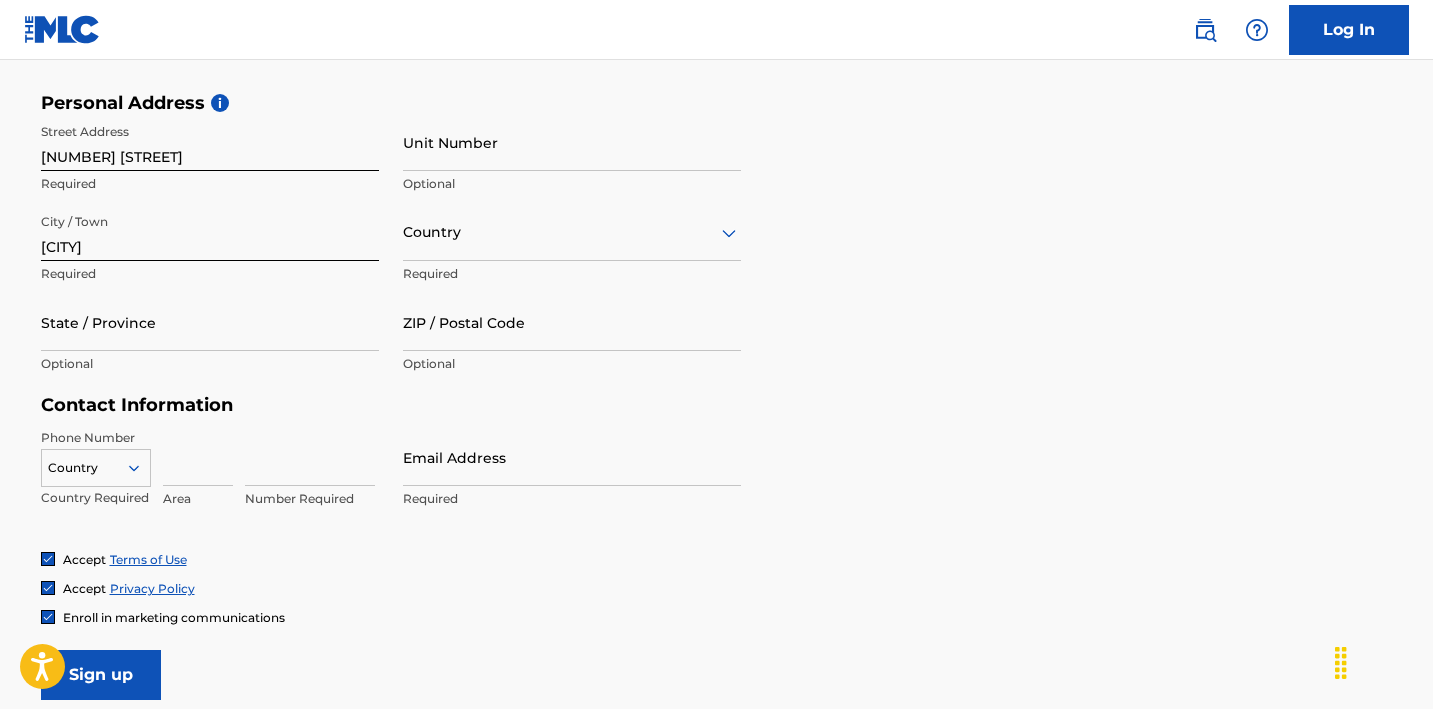click at bounding box center [572, 232] 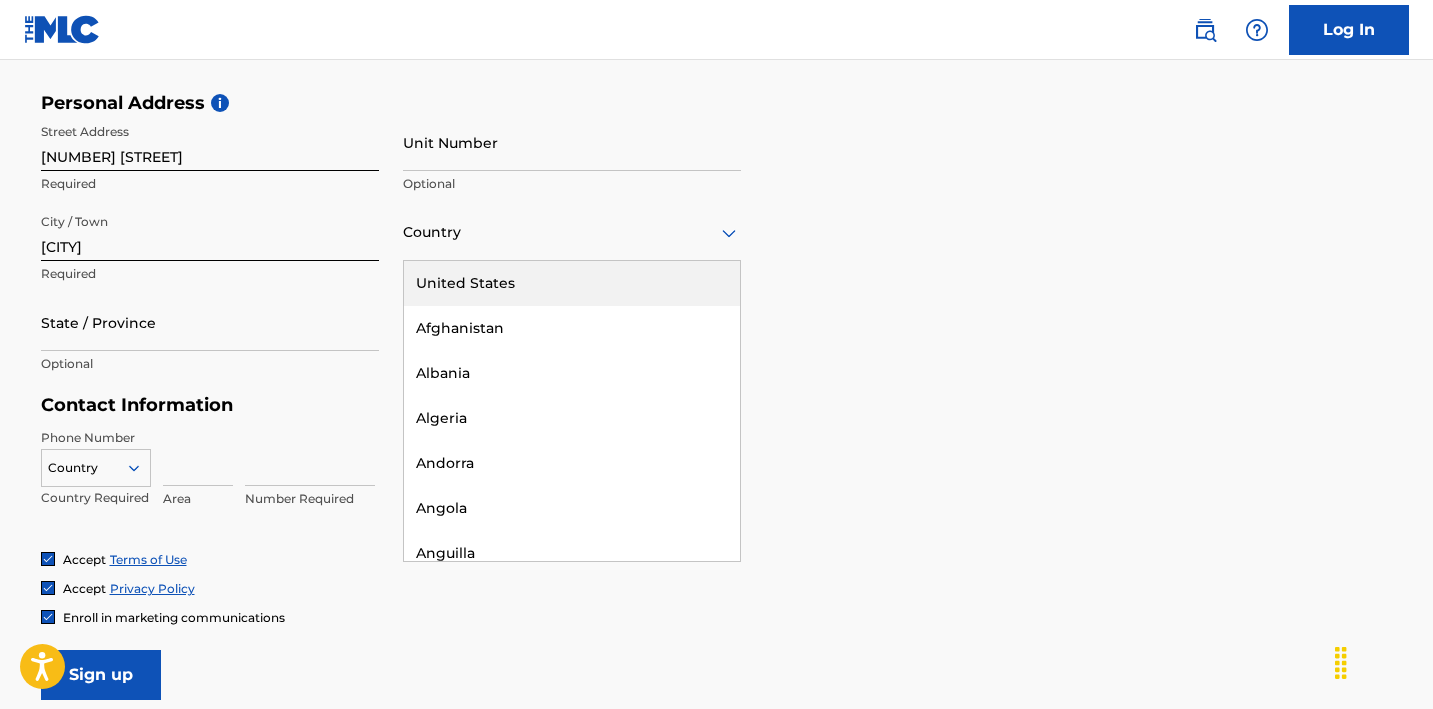click on "United States" at bounding box center (572, 283) 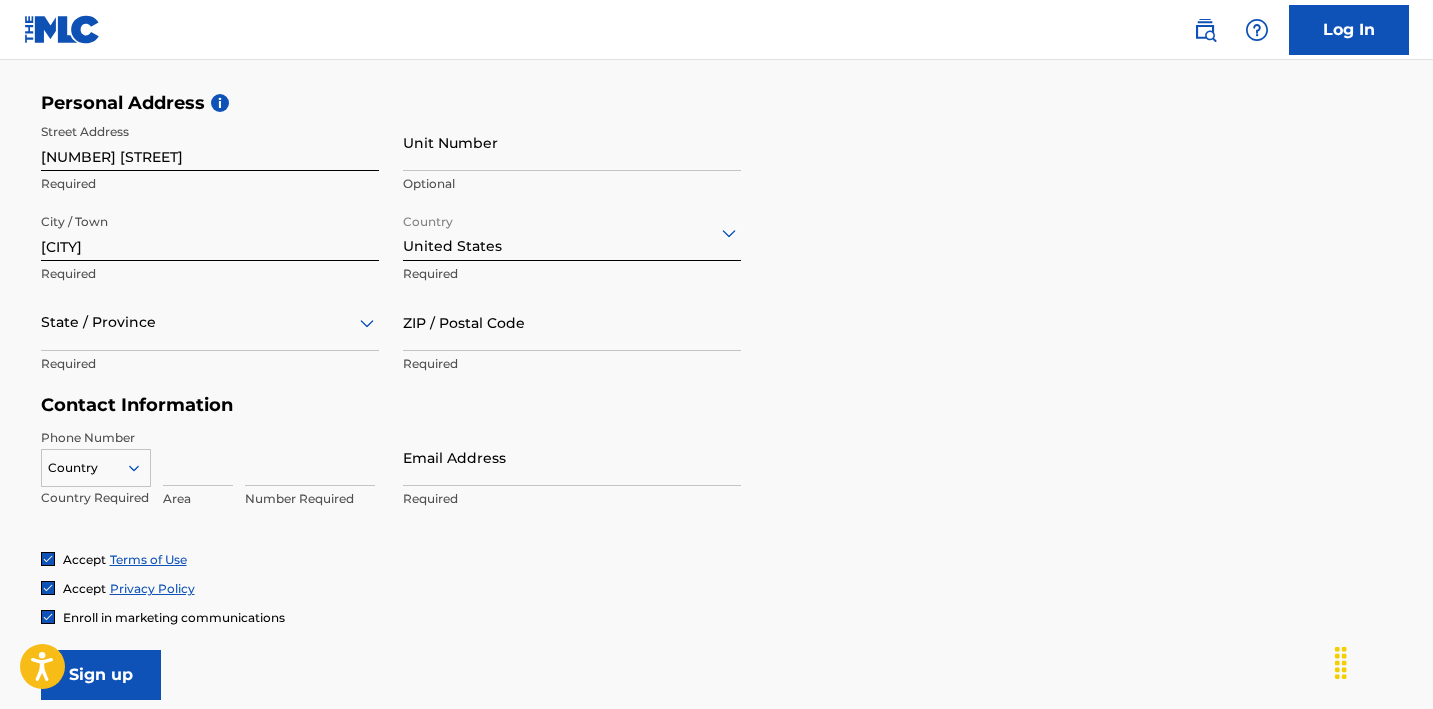 click on "State / Province" at bounding box center [210, 322] 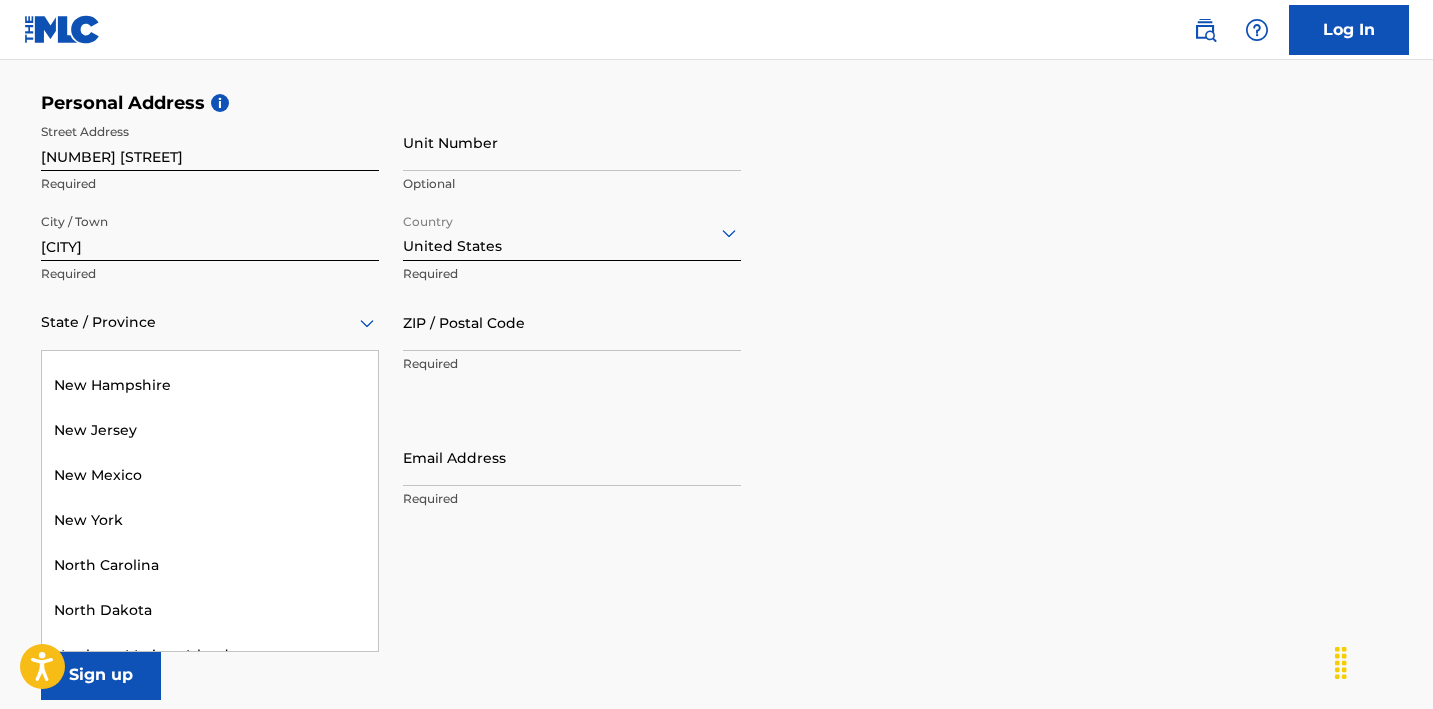 scroll, scrollTop: 1394, scrollLeft: 0, axis: vertical 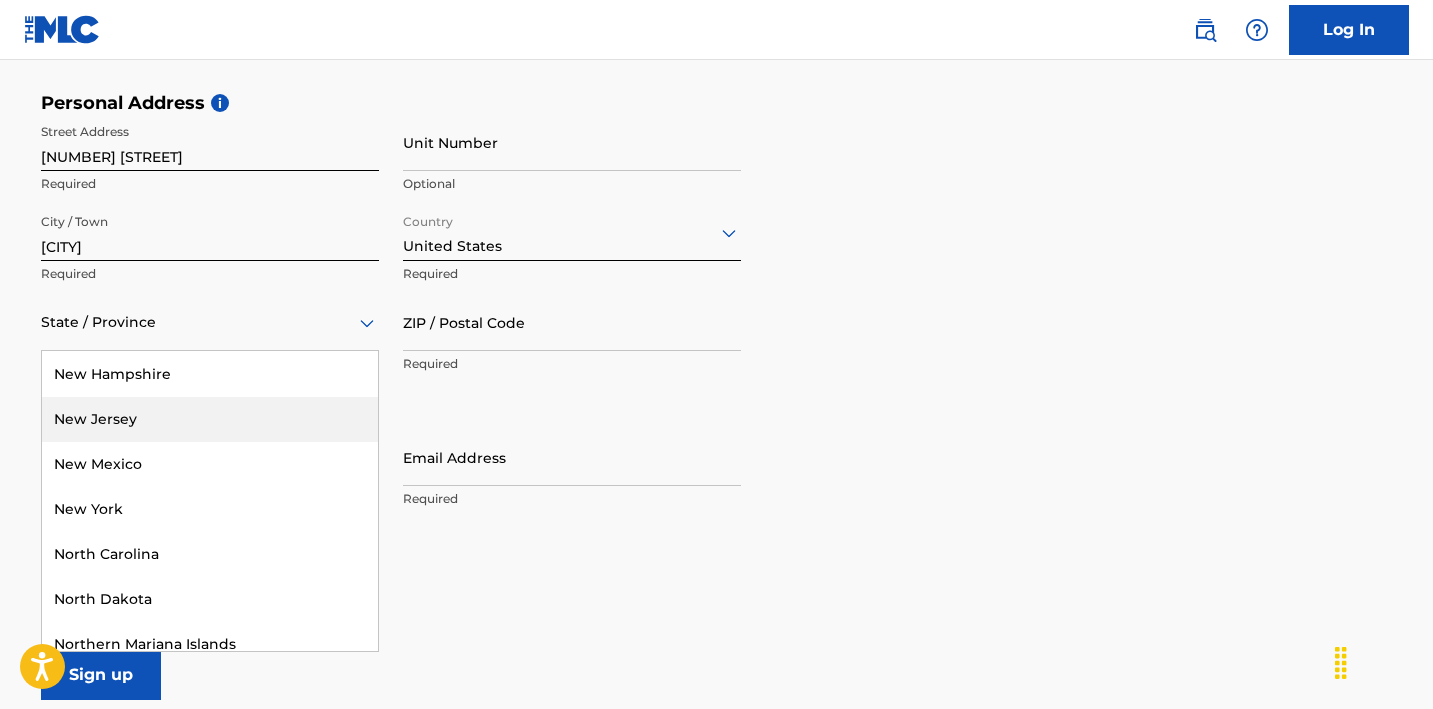 click on "New Jersey" at bounding box center (210, 419) 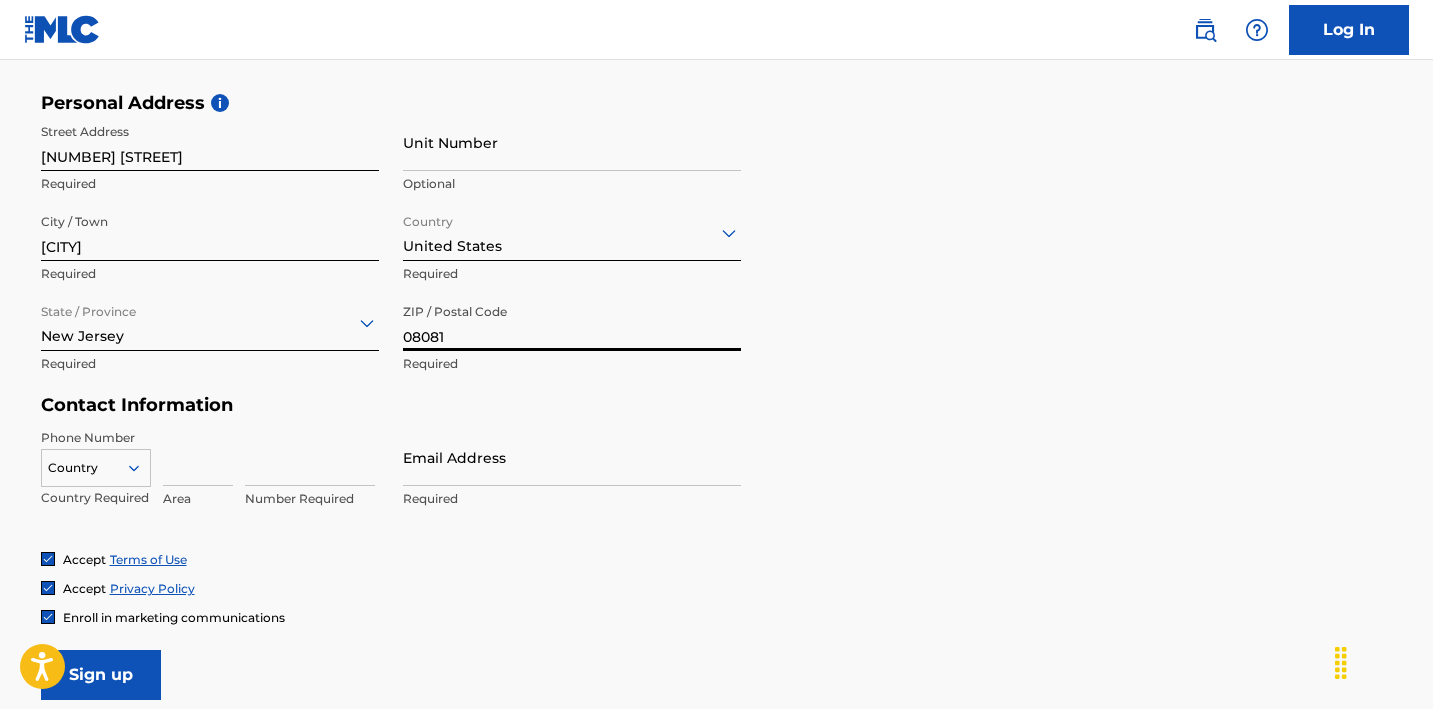 type on "08081" 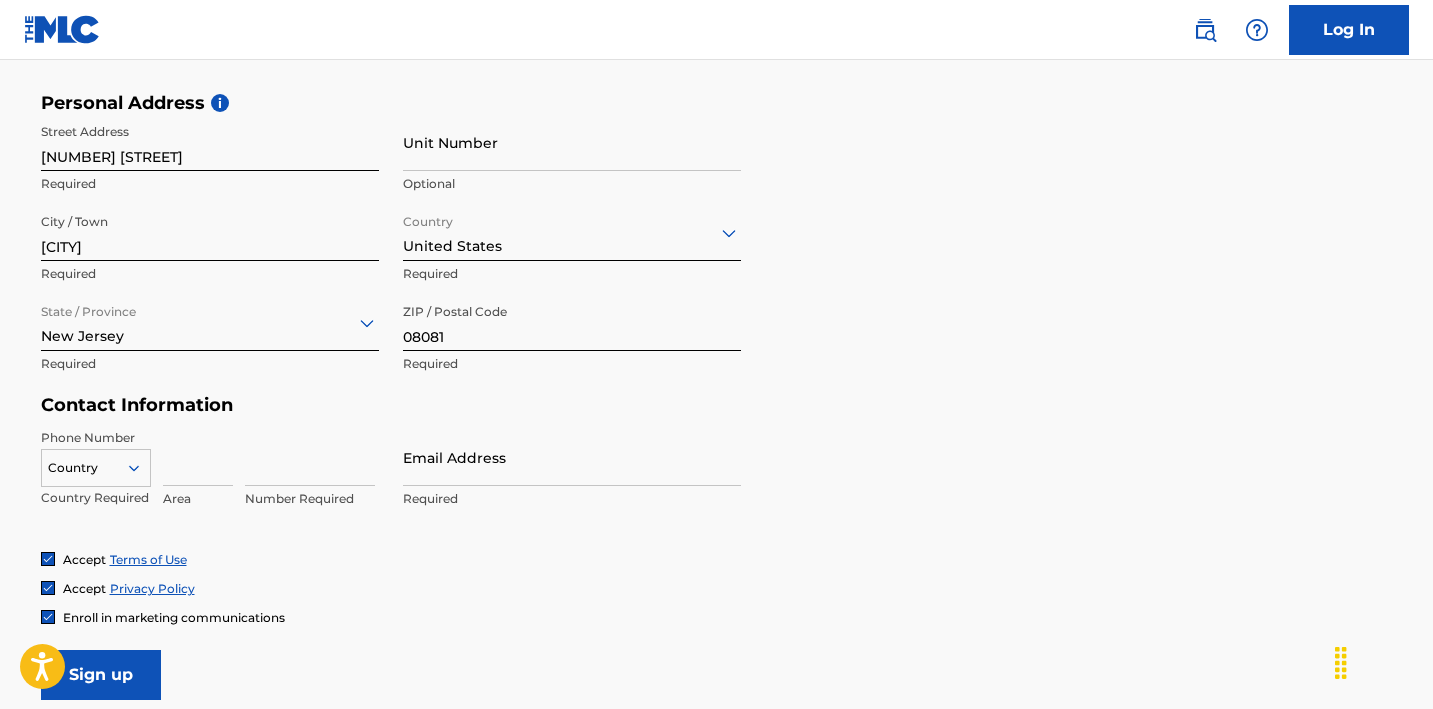 scroll, scrollTop: 725, scrollLeft: 0, axis: vertical 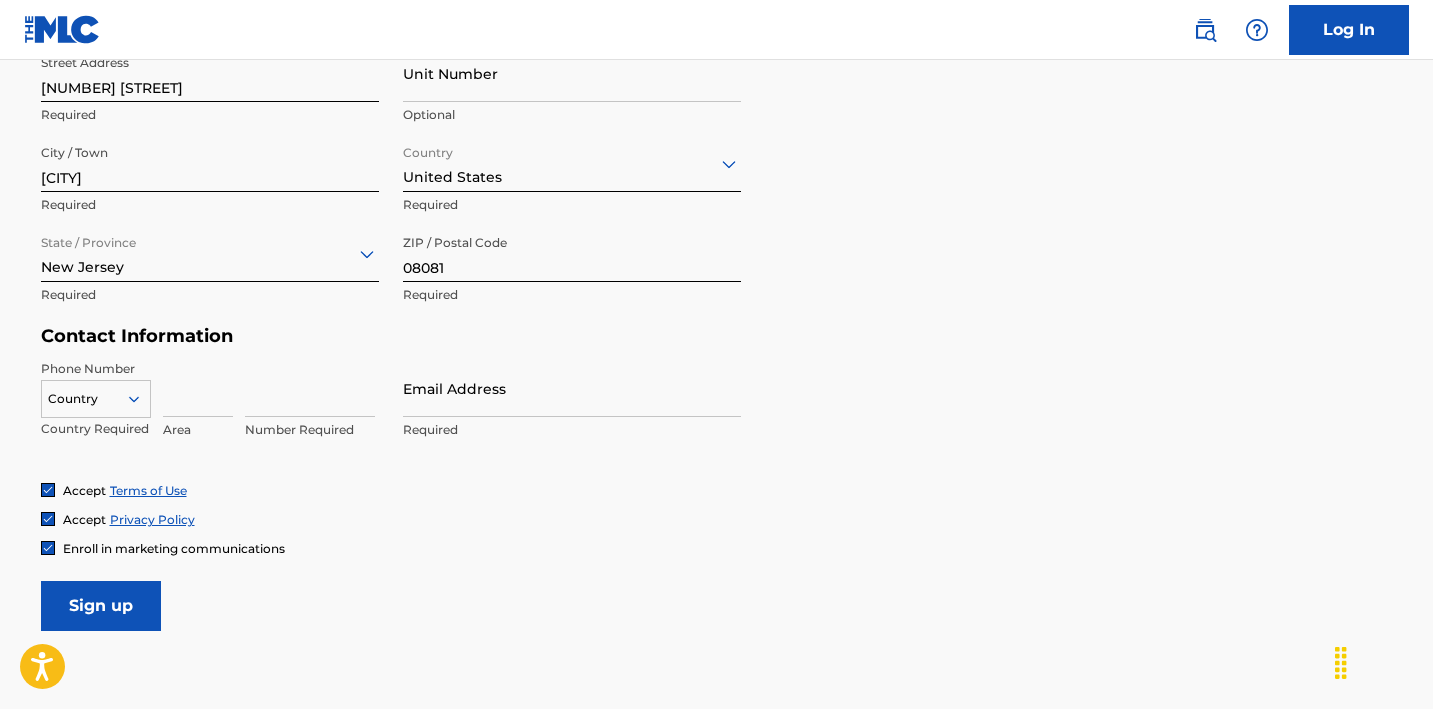 click on "Country" at bounding box center [96, 395] 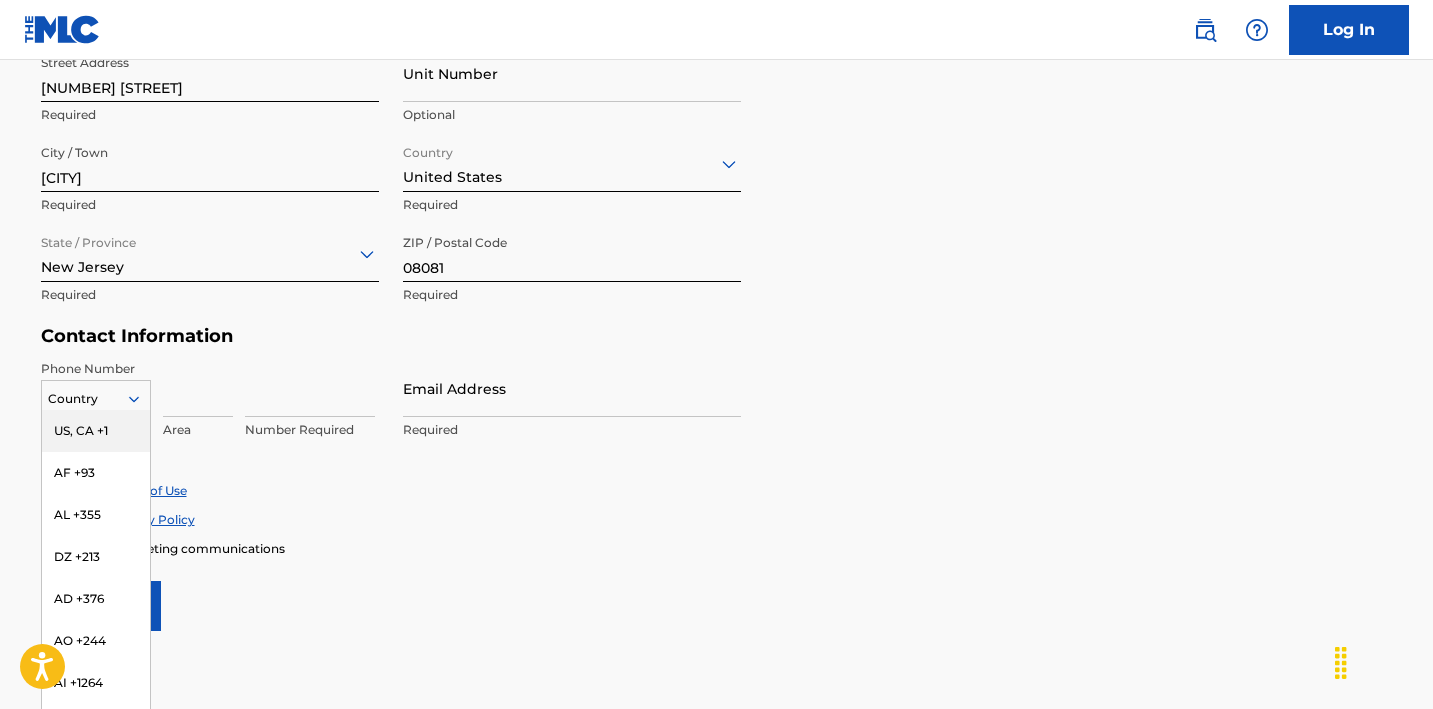 click on "US, CA +1" at bounding box center [96, 431] 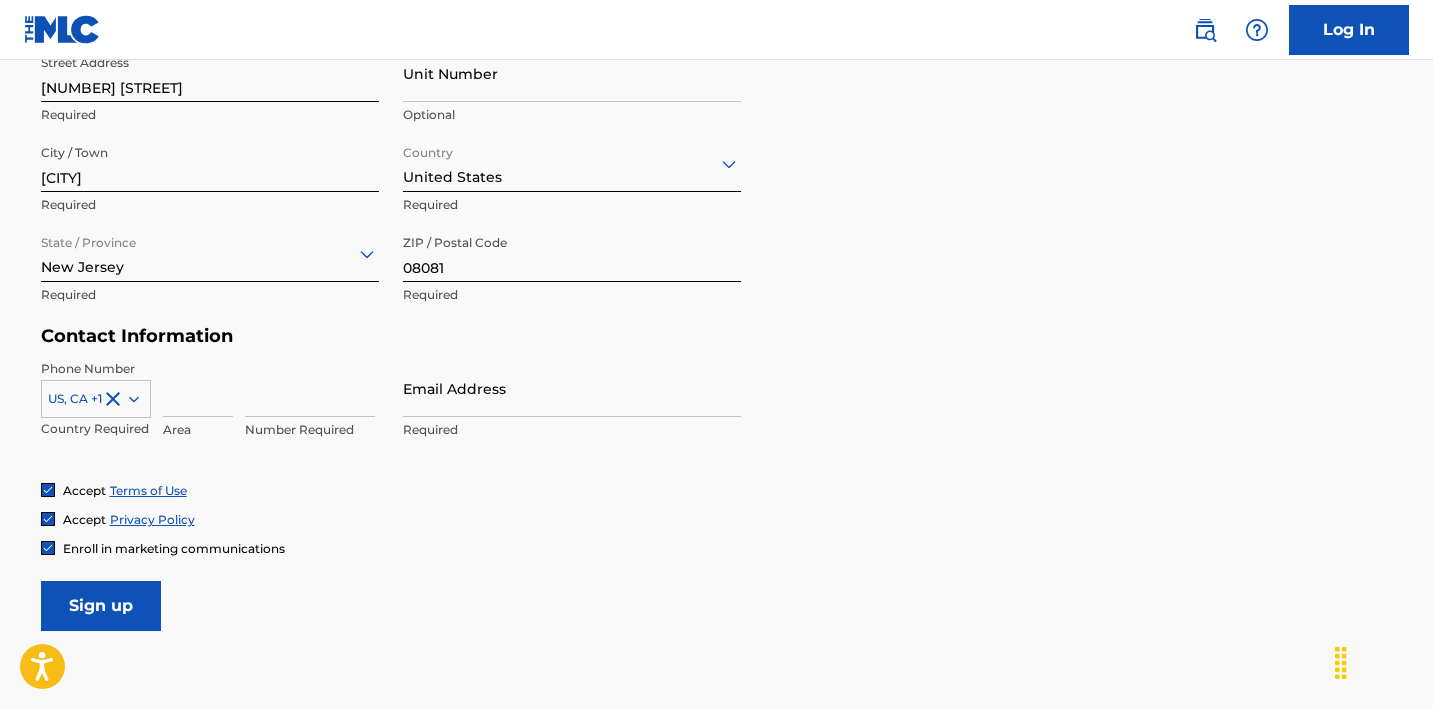 click at bounding box center (198, 388) 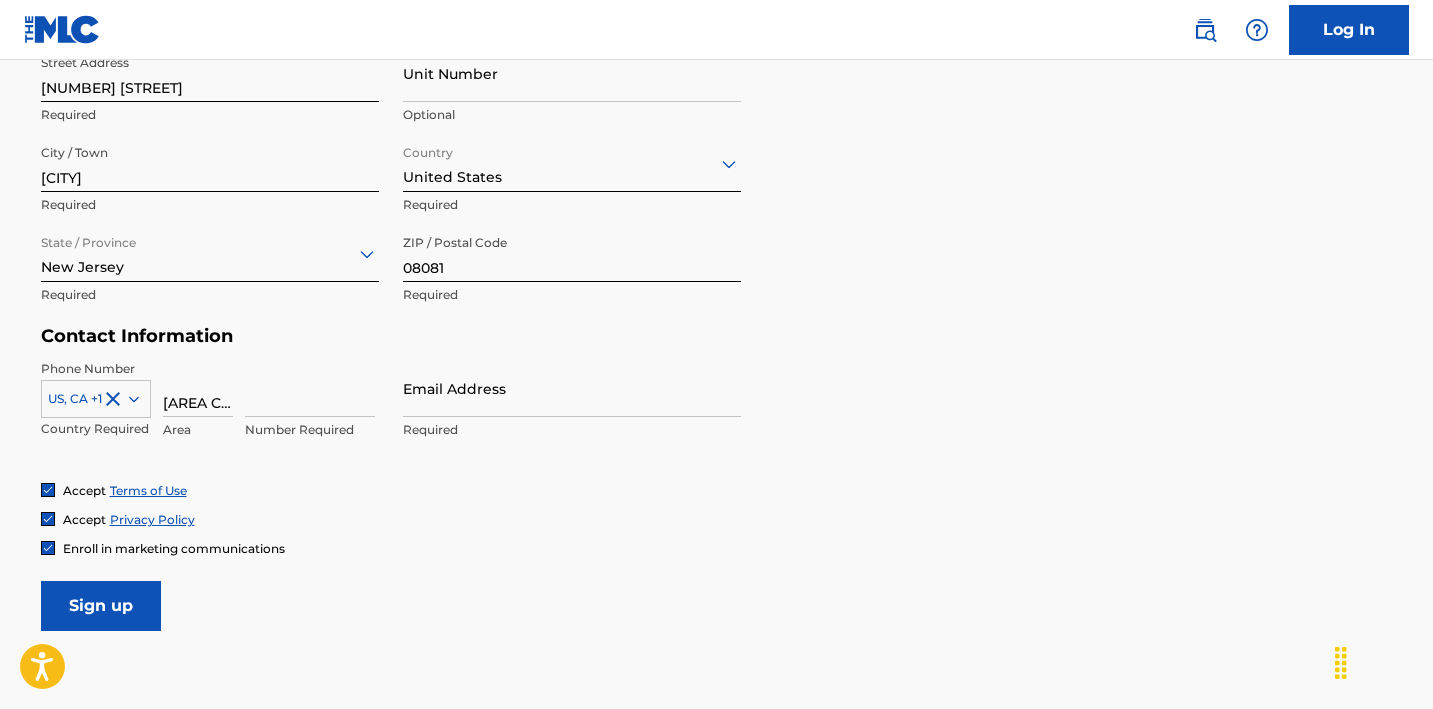 type on "[AREA CODE]" 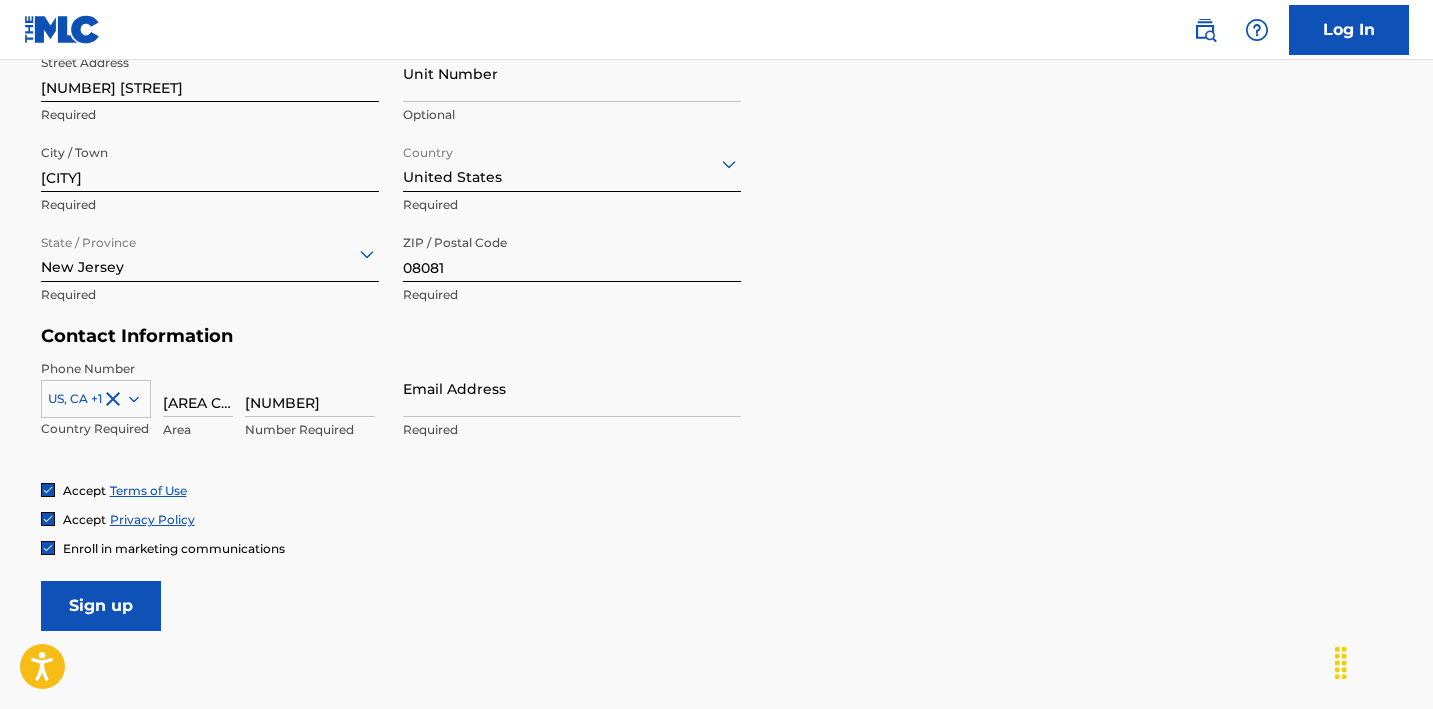type on "[NUMBER]" 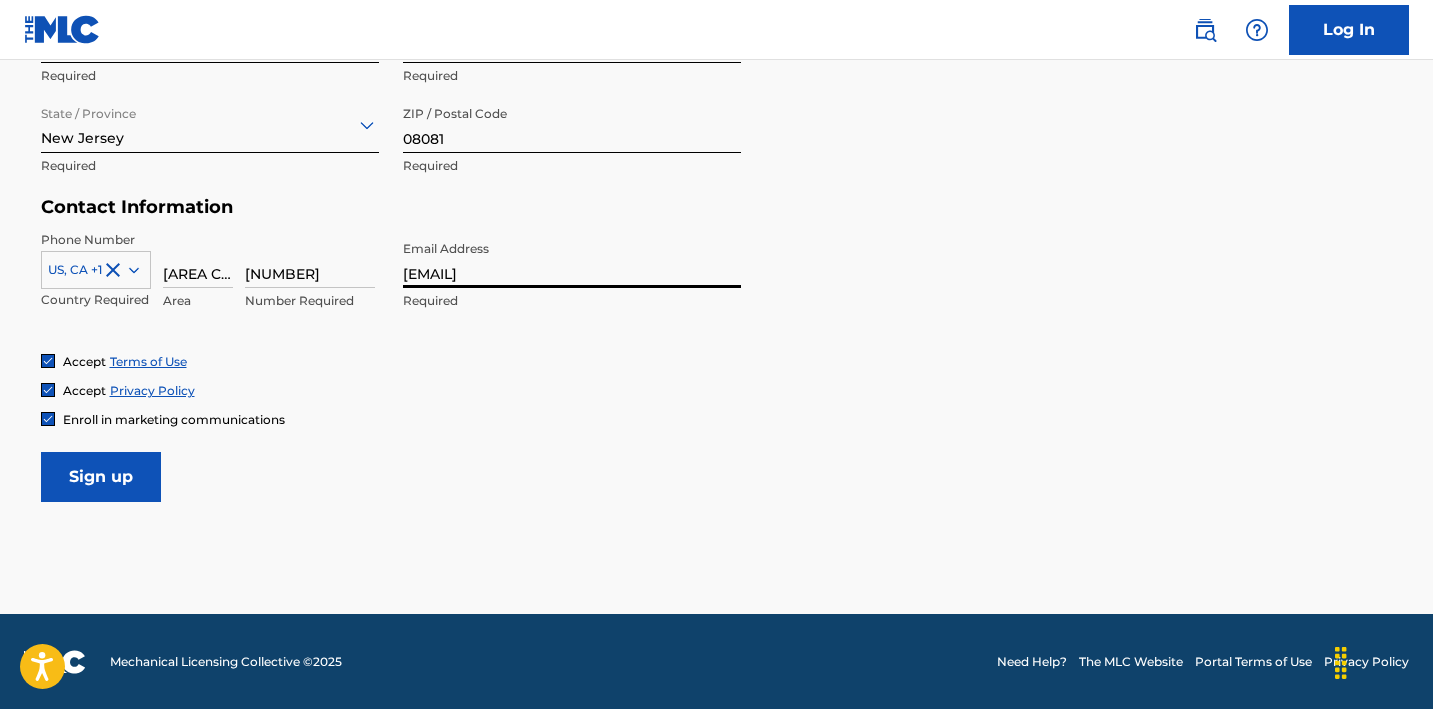 scroll, scrollTop: 853, scrollLeft: 0, axis: vertical 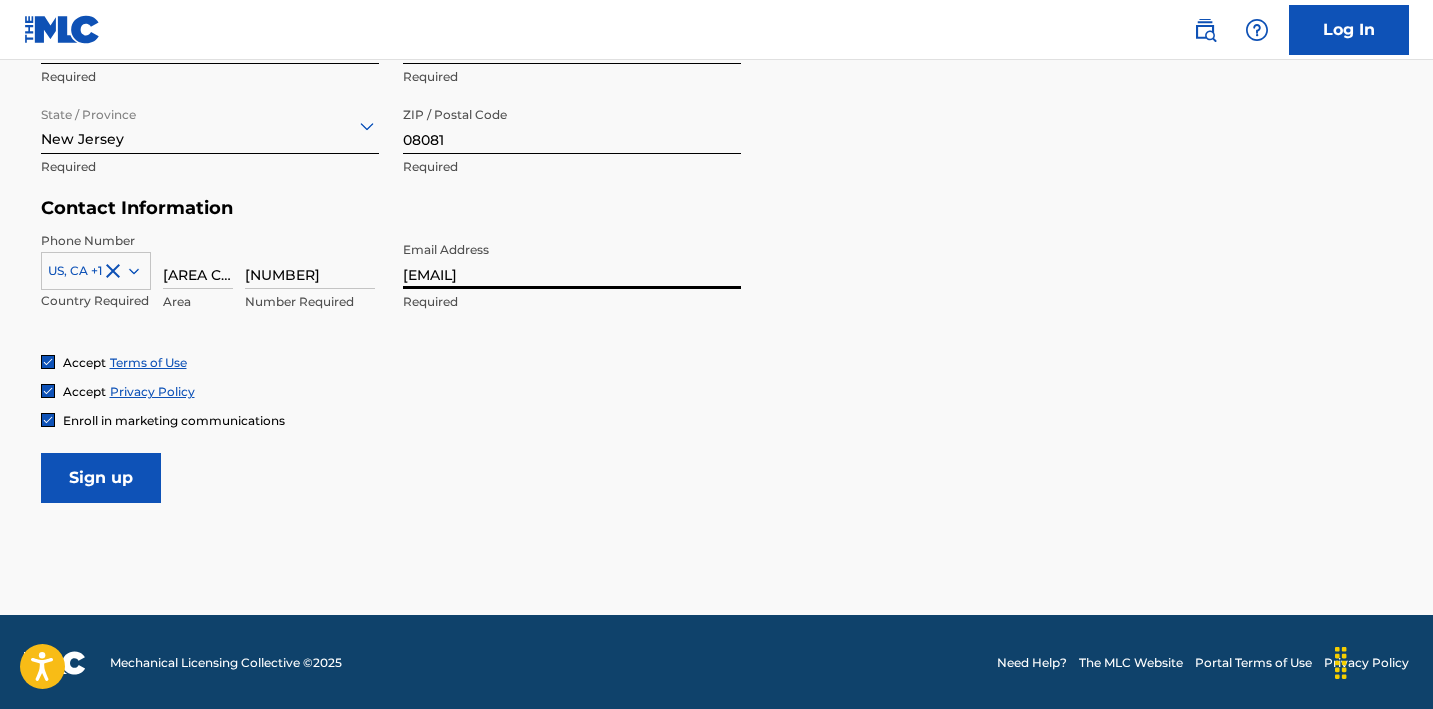 type on "[EMAIL]" 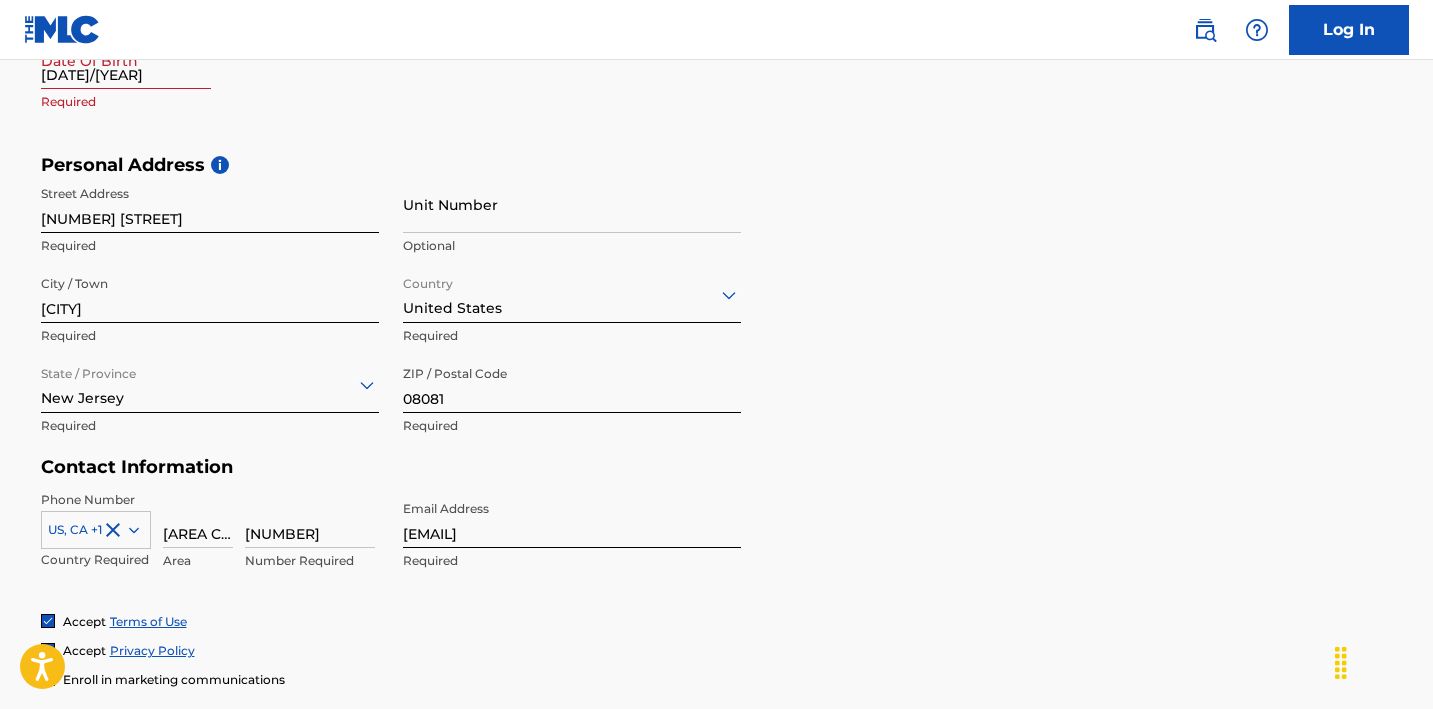 scroll, scrollTop: 238, scrollLeft: 0, axis: vertical 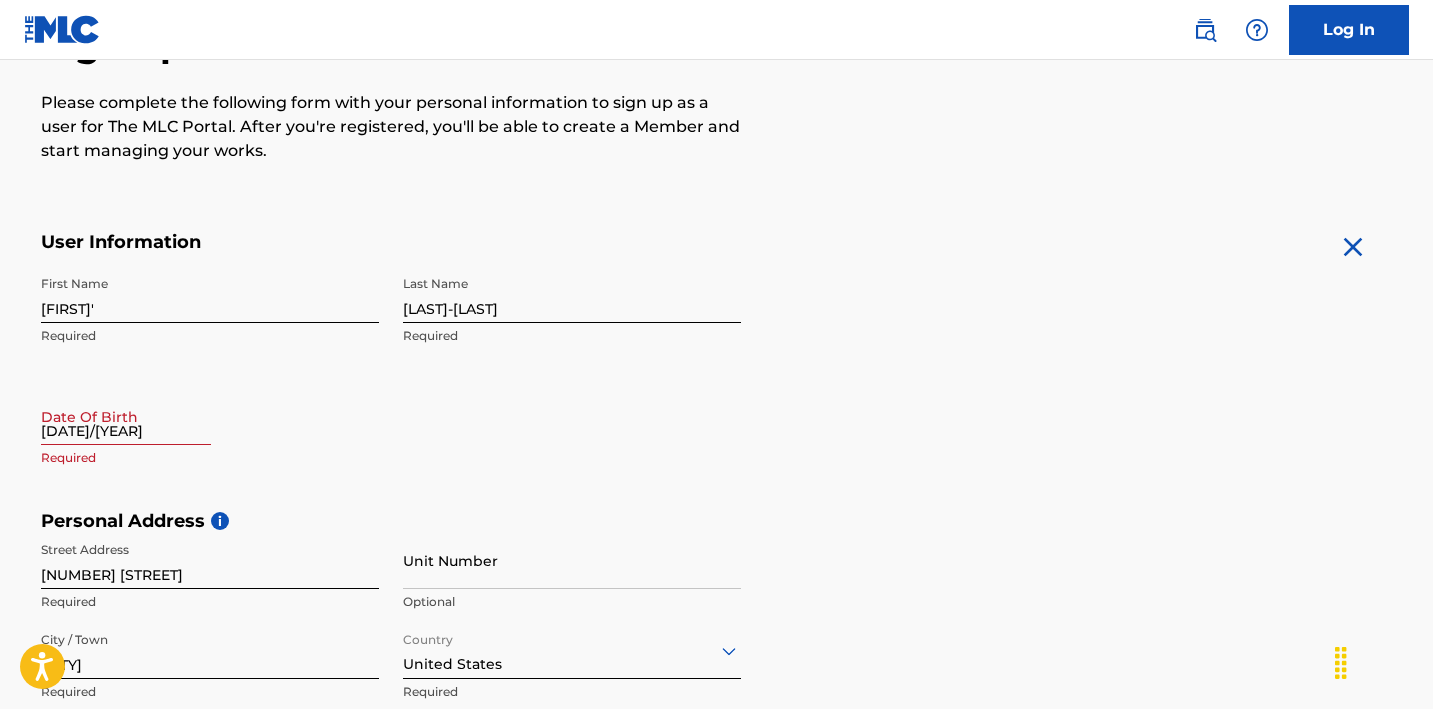 click on "[DATE]/[YEAR]" at bounding box center (126, 416) 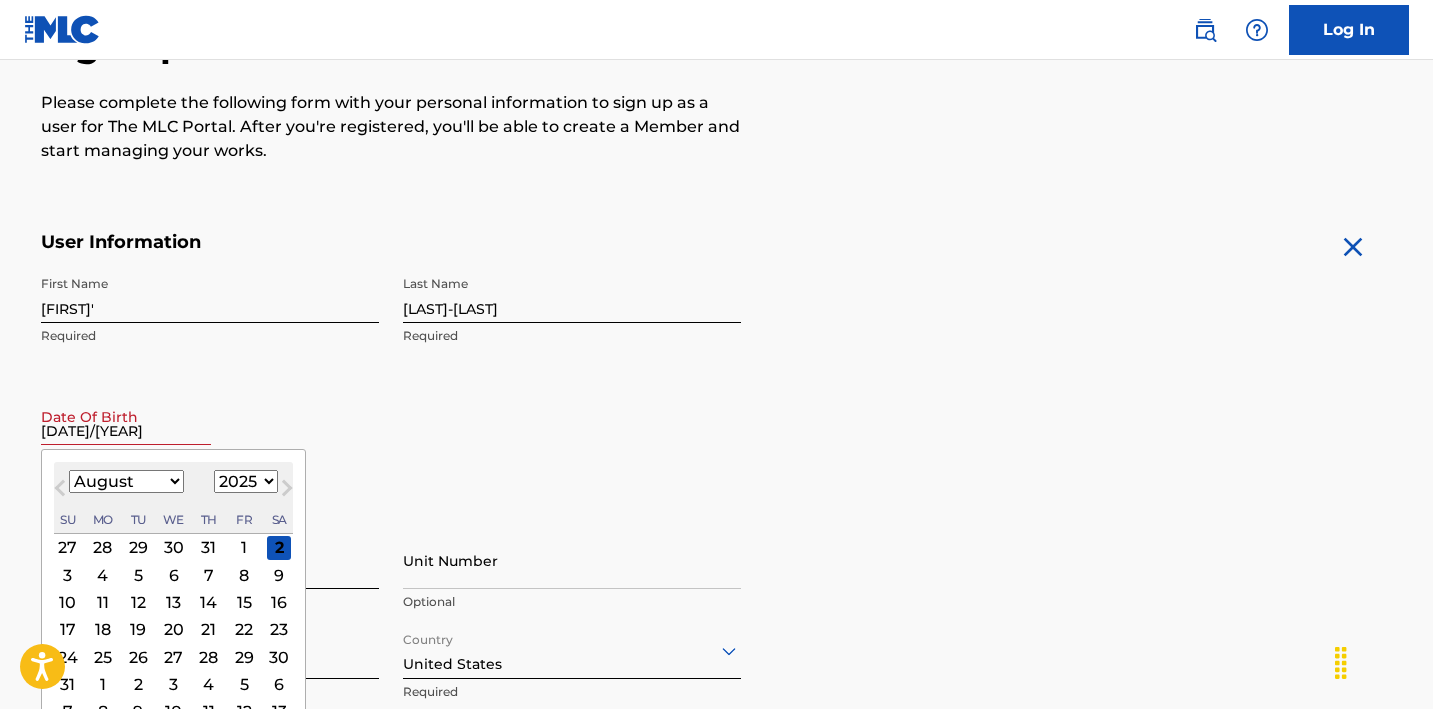 select on "1998" 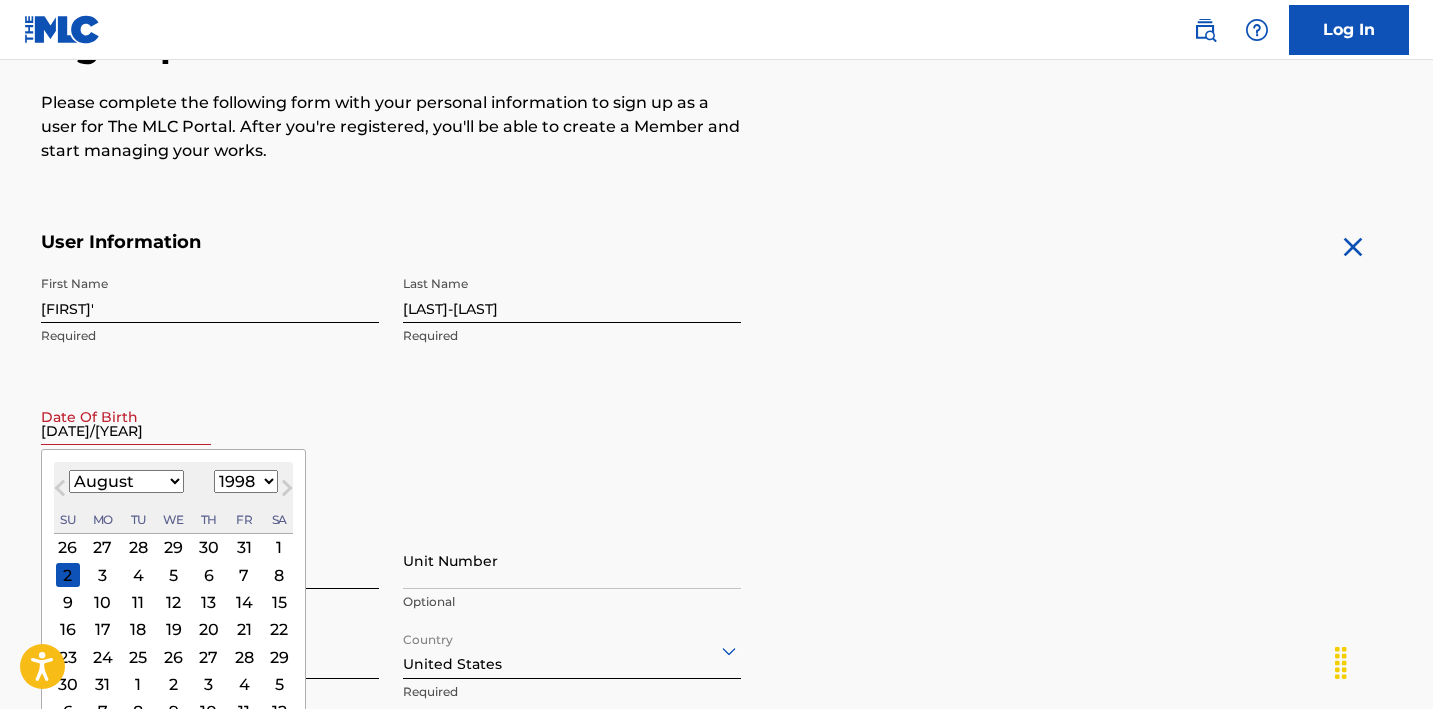 select on "11" 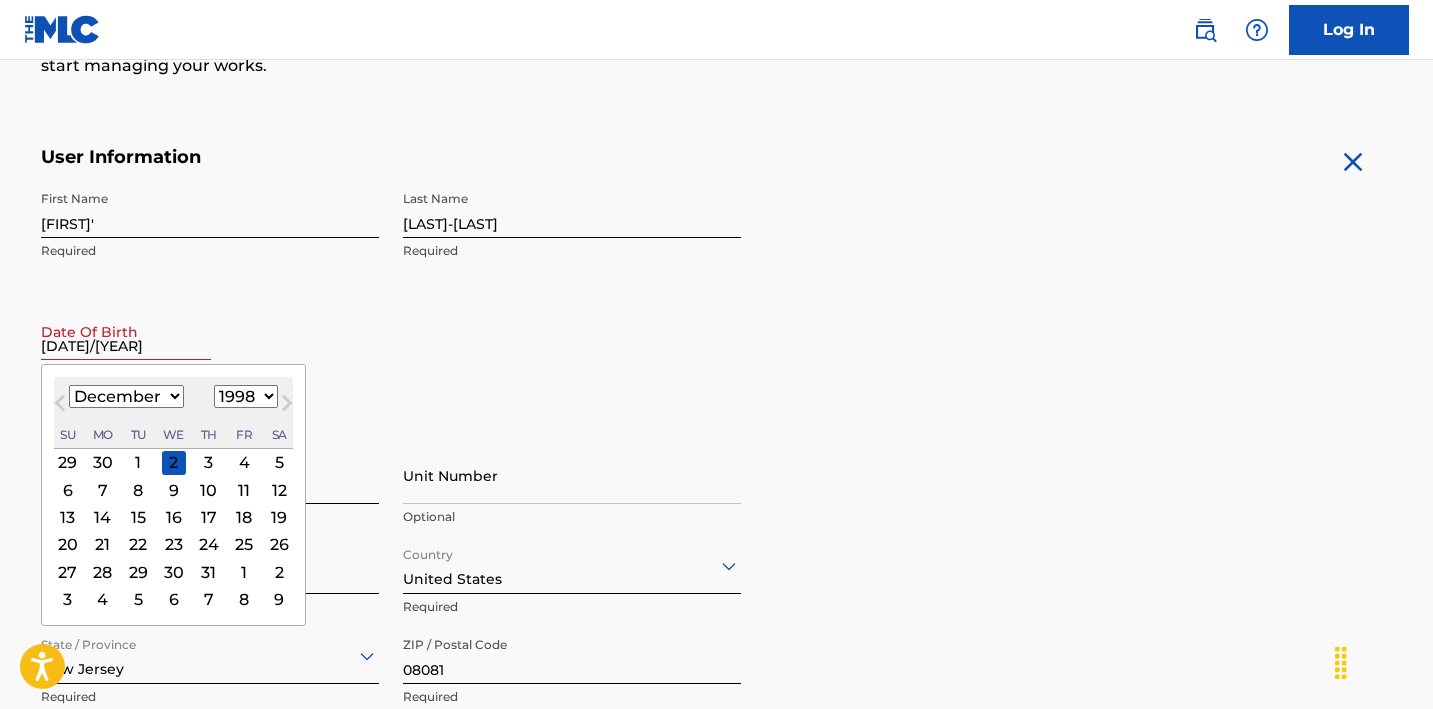 scroll, scrollTop: 327, scrollLeft: 0, axis: vertical 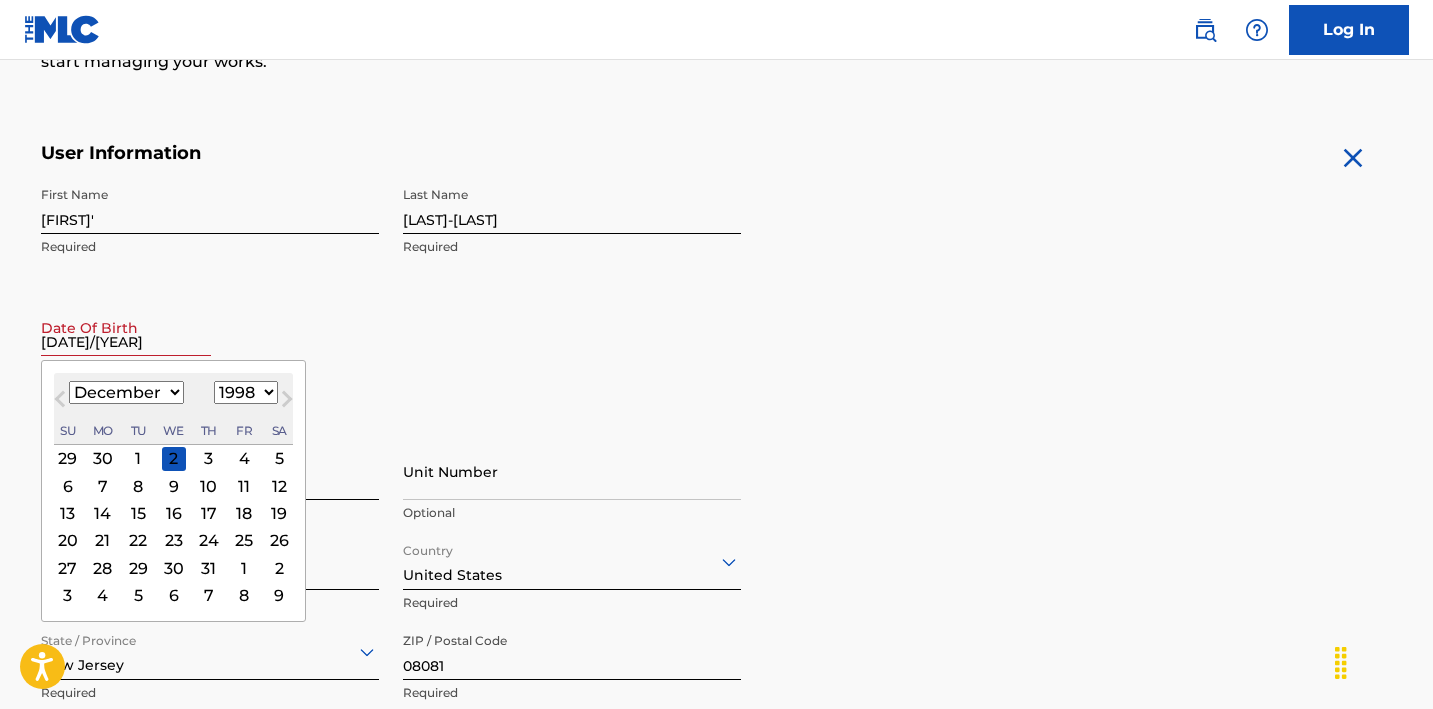 click on "22" at bounding box center [138, 540] 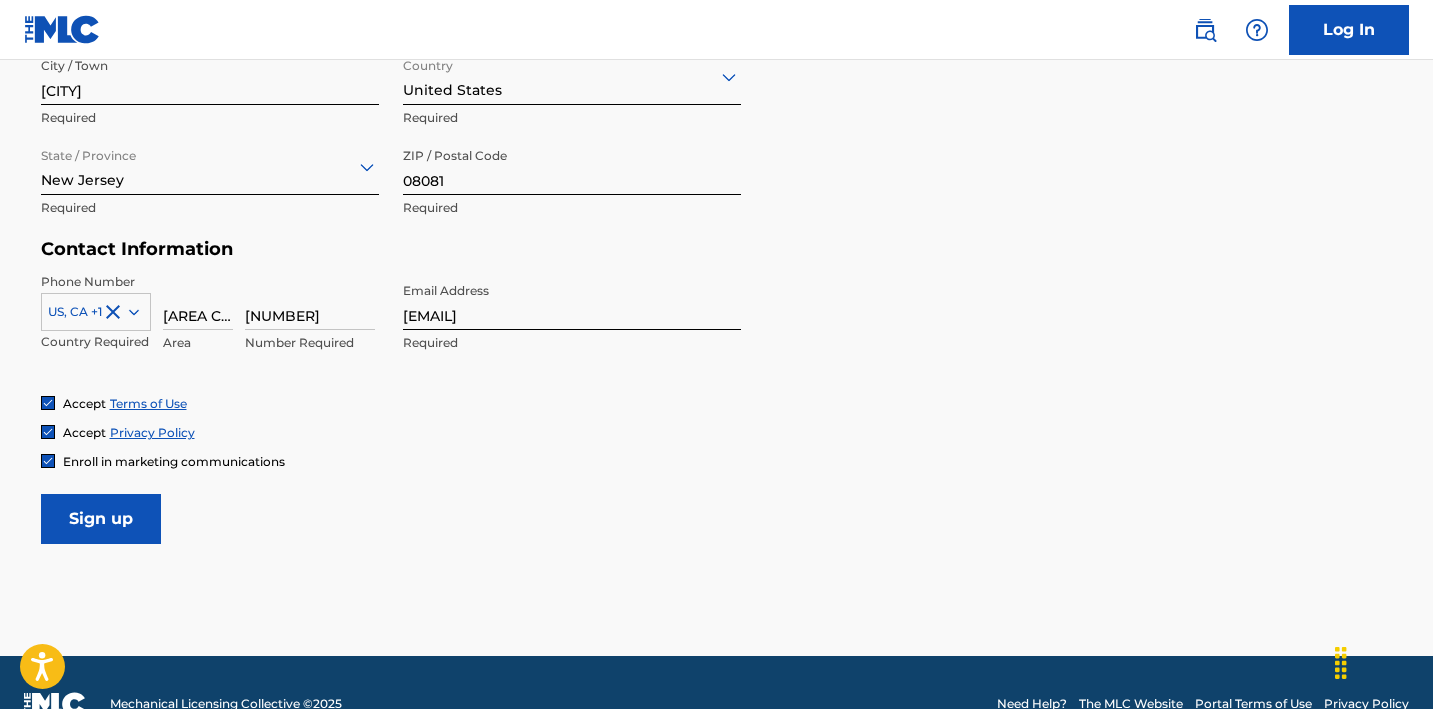 scroll, scrollTop: 813, scrollLeft: 0, axis: vertical 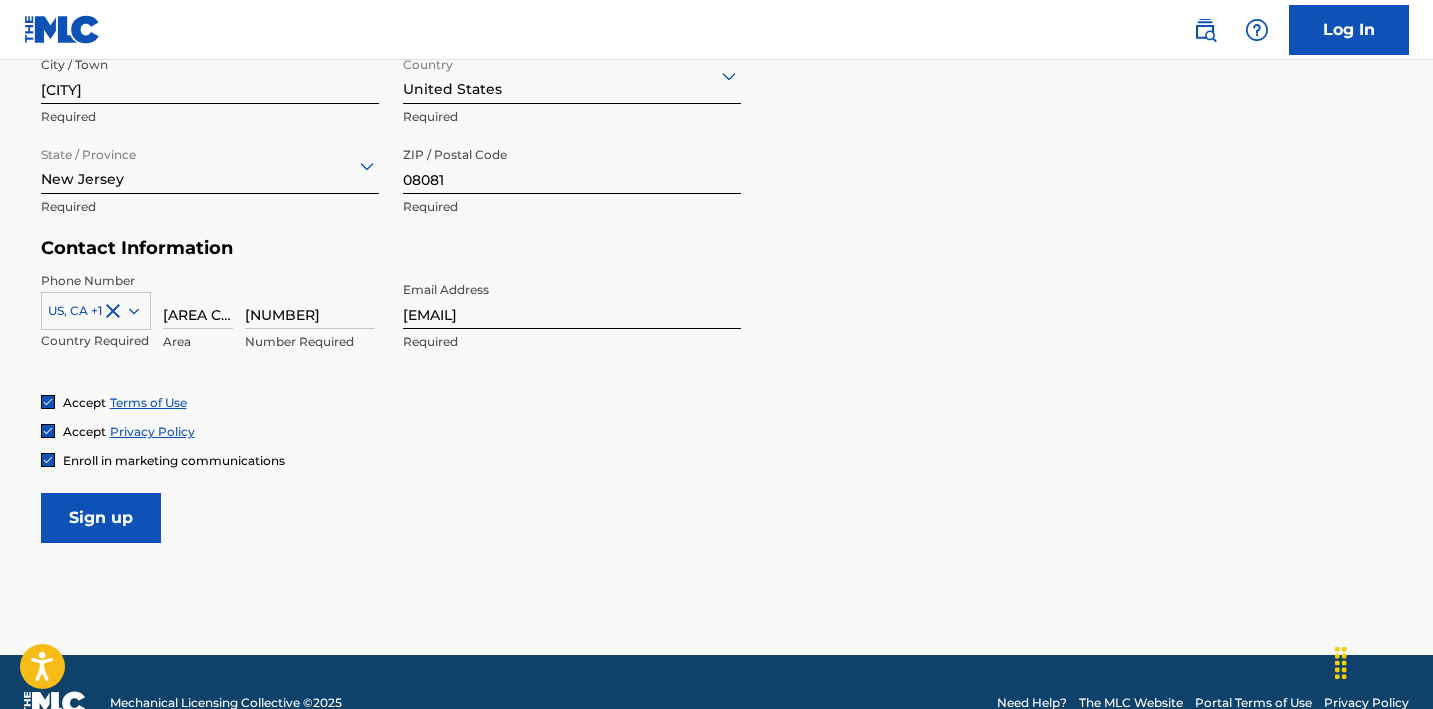 click on "Sign up" at bounding box center [101, 518] 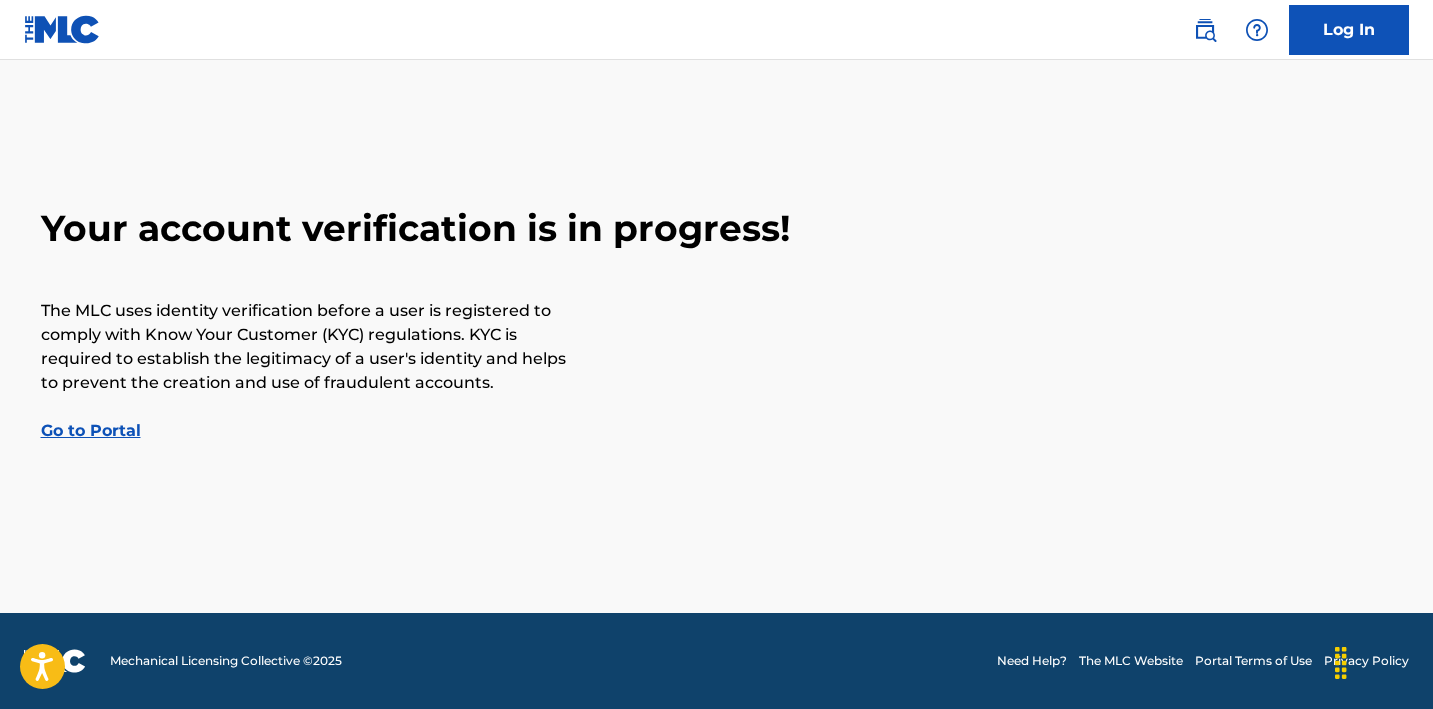 scroll, scrollTop: 0, scrollLeft: 0, axis: both 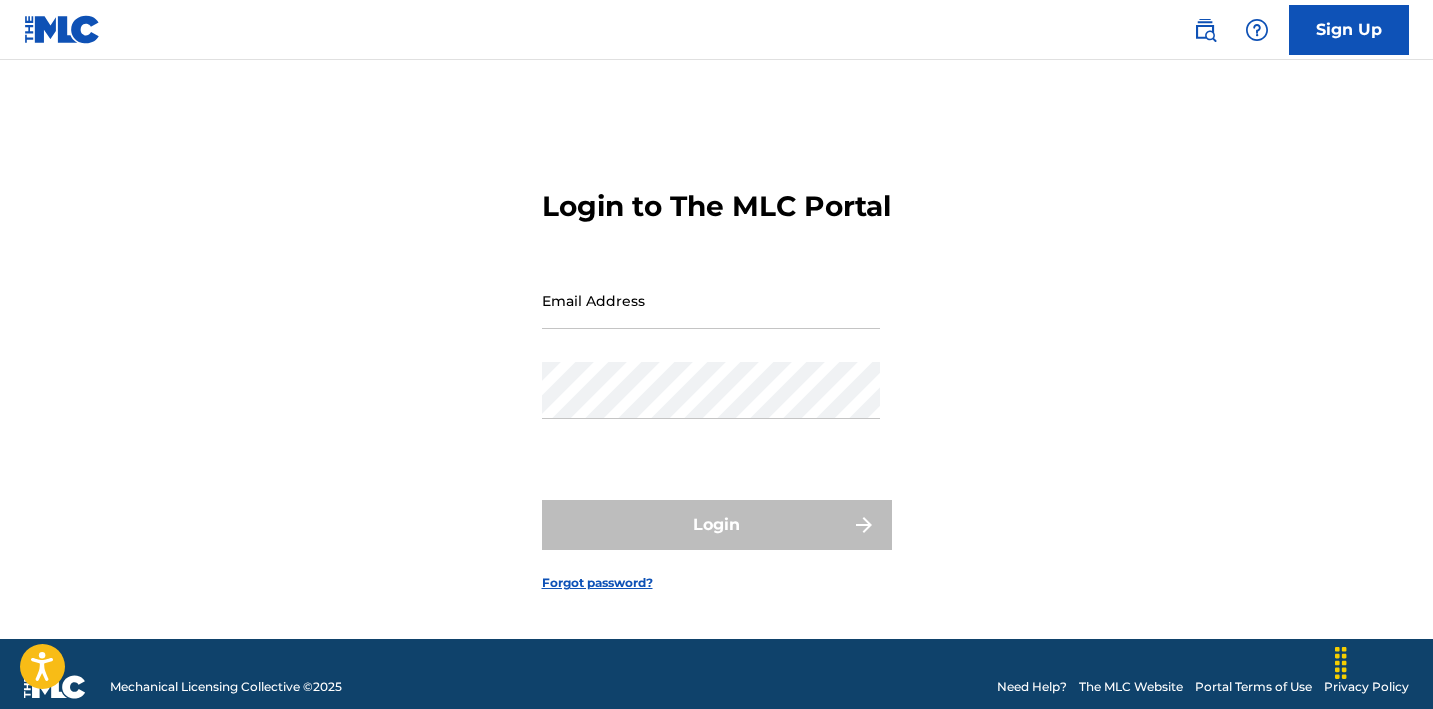 click on "Login to The MLC Portal Email Address Password Login Forgot password?" at bounding box center (717, 374) 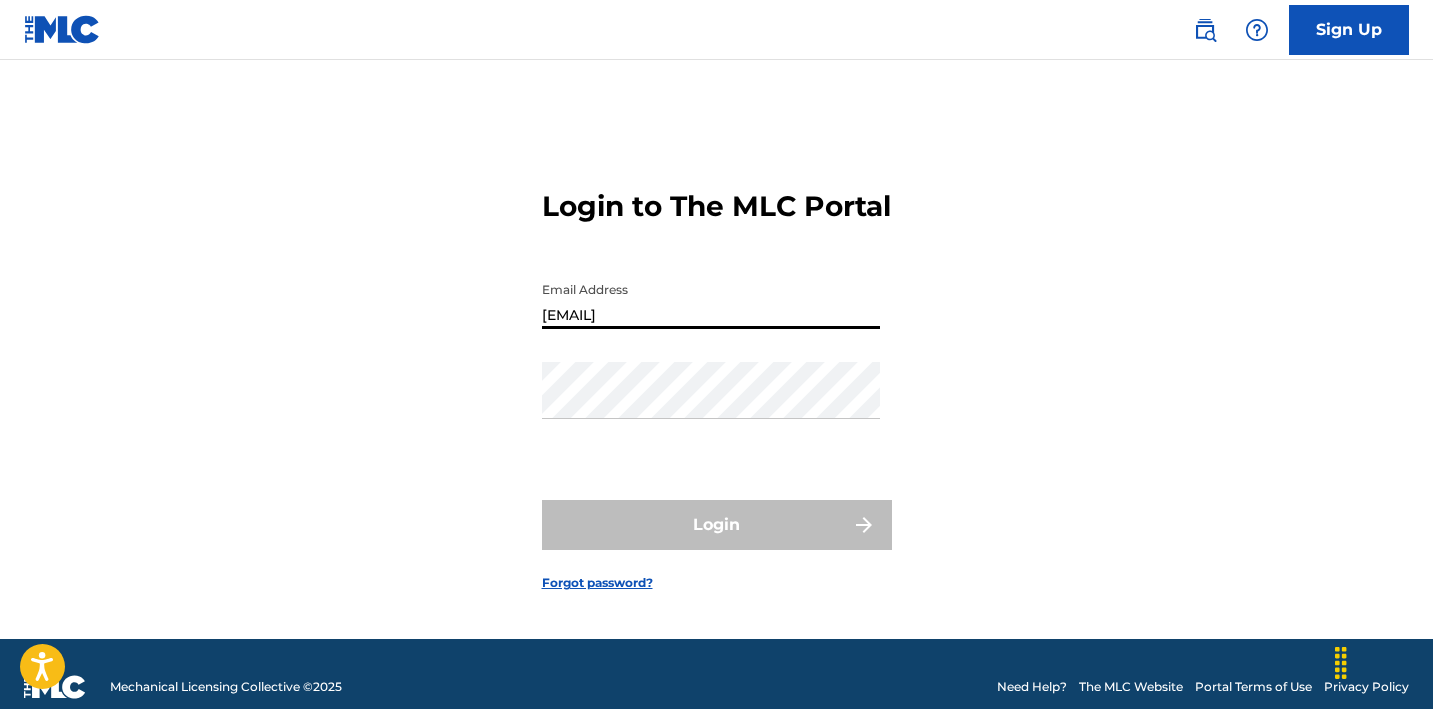 type on "[EMAIL]" 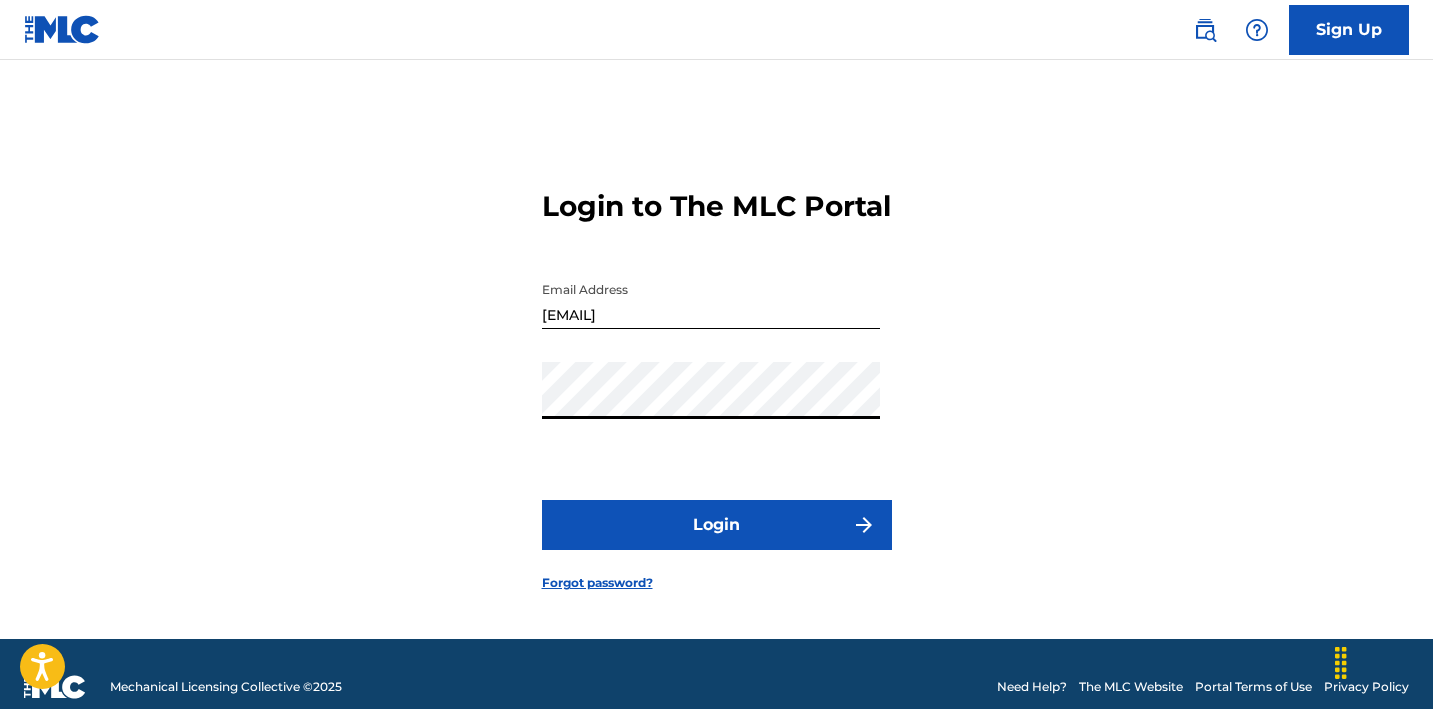 click on "Login" at bounding box center (717, 525) 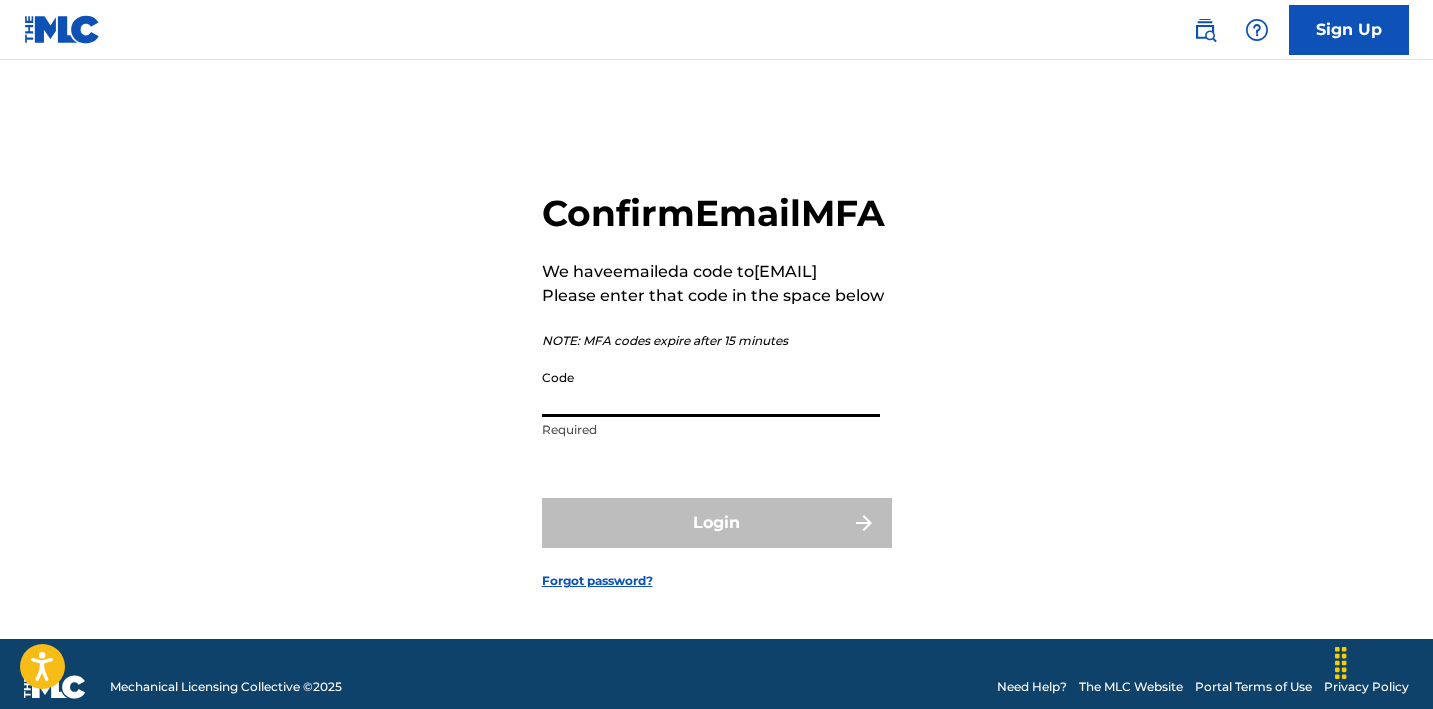 click on "Code" at bounding box center (711, 388) 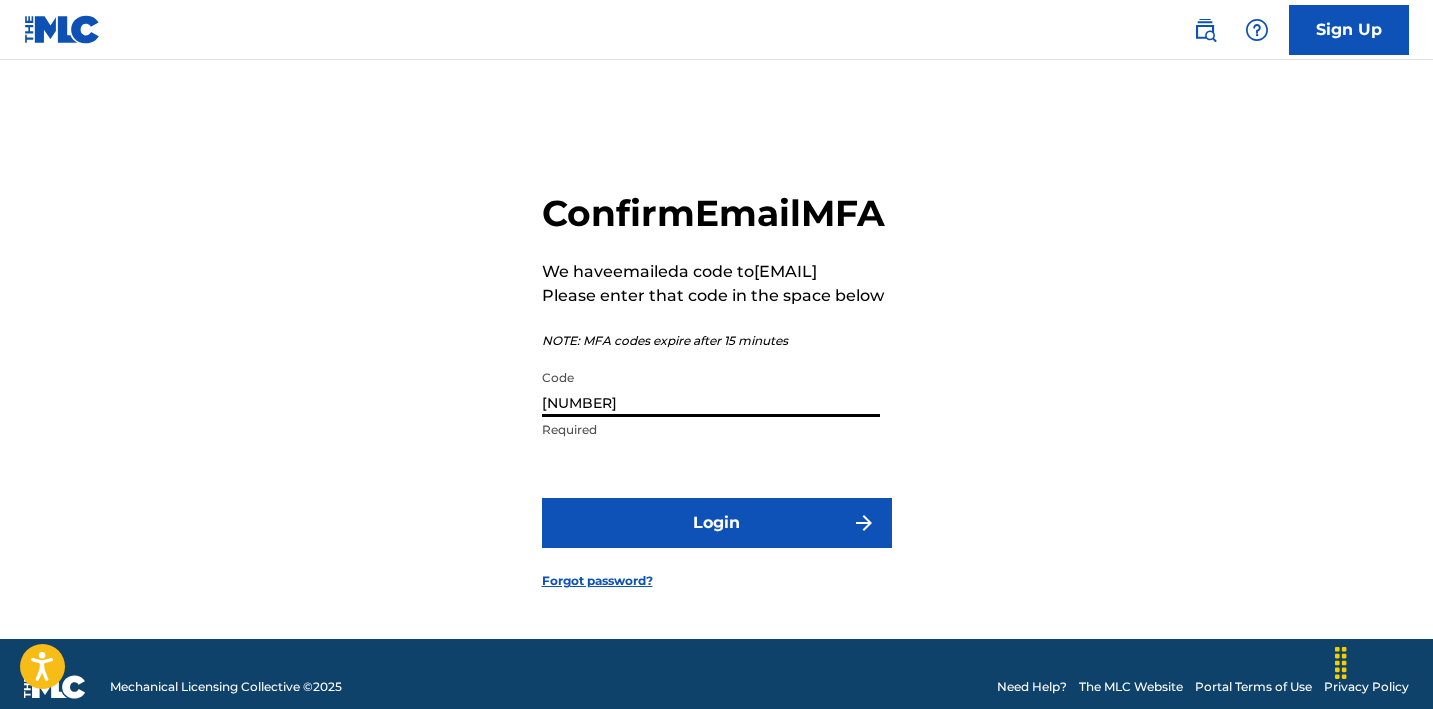 type on "[NUMBER]" 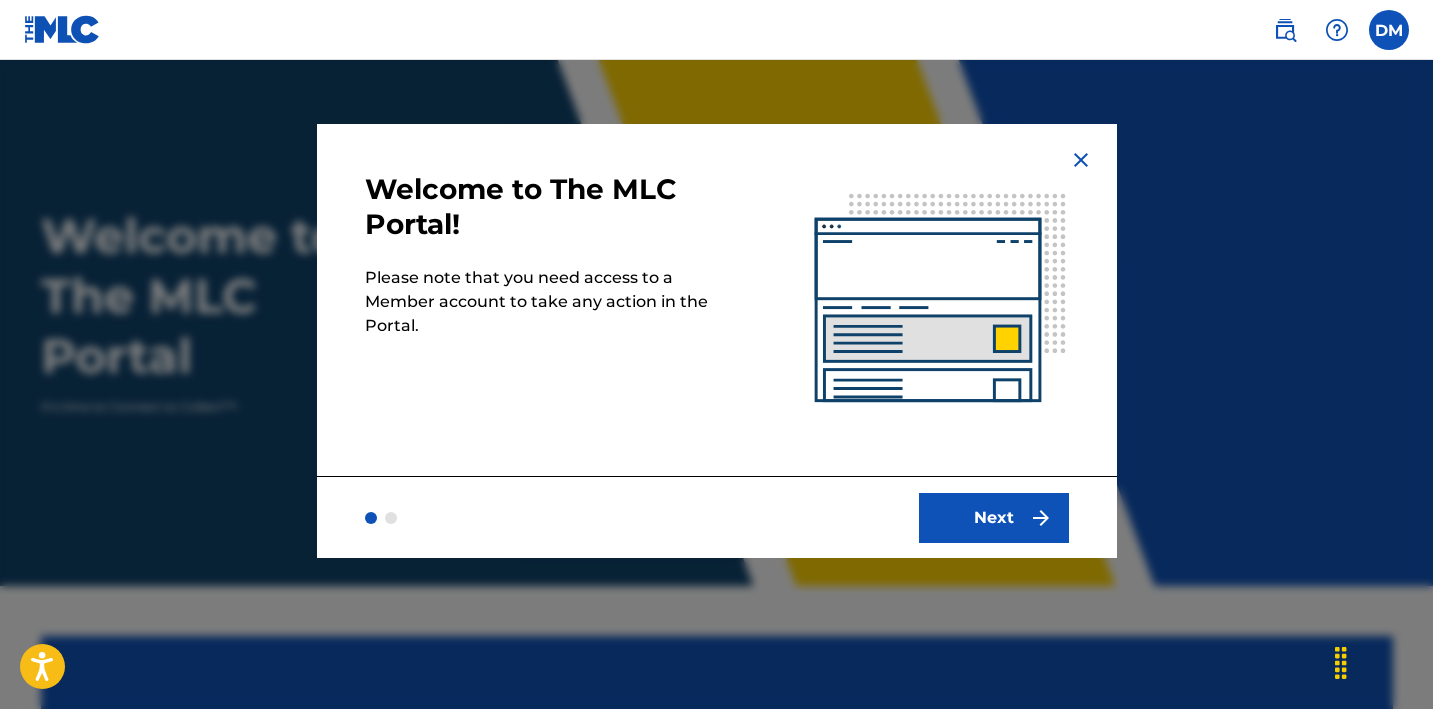 scroll, scrollTop: 0, scrollLeft: 0, axis: both 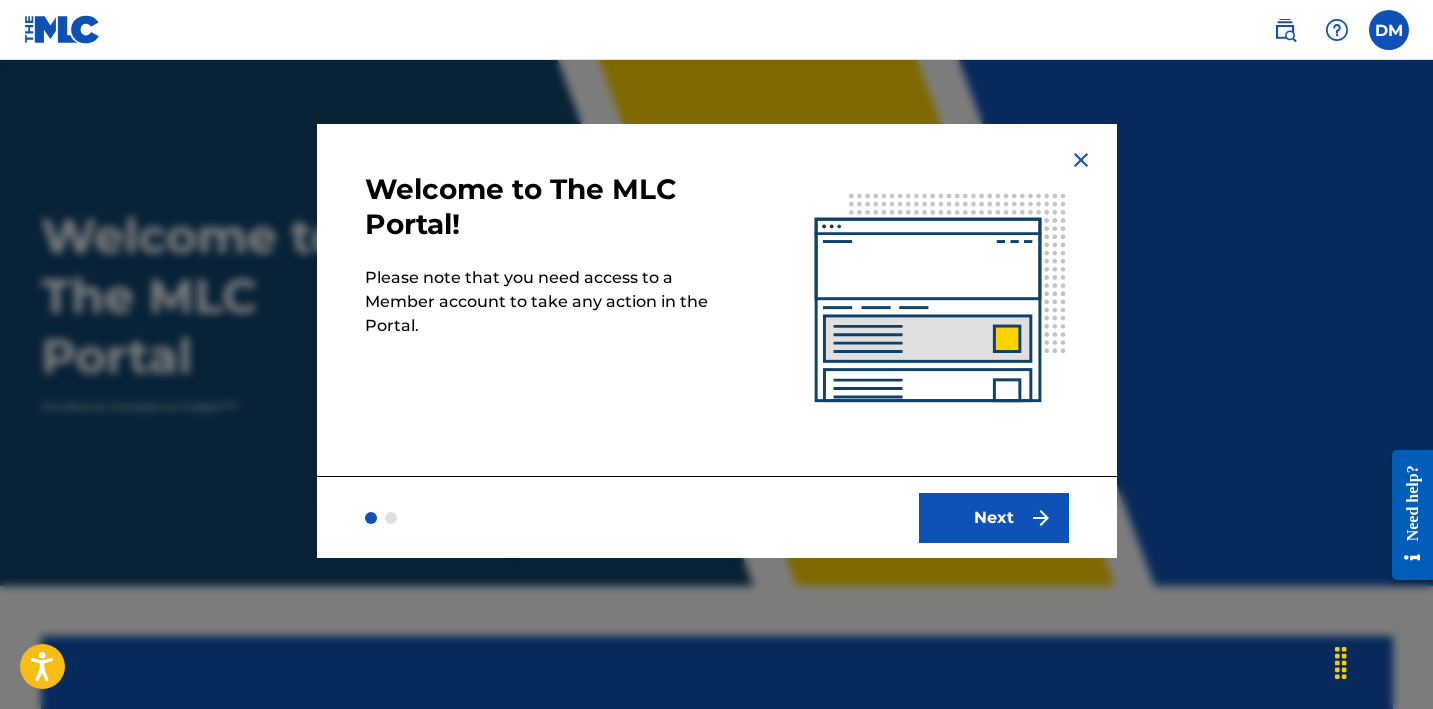 click on "Next" at bounding box center (994, 518) 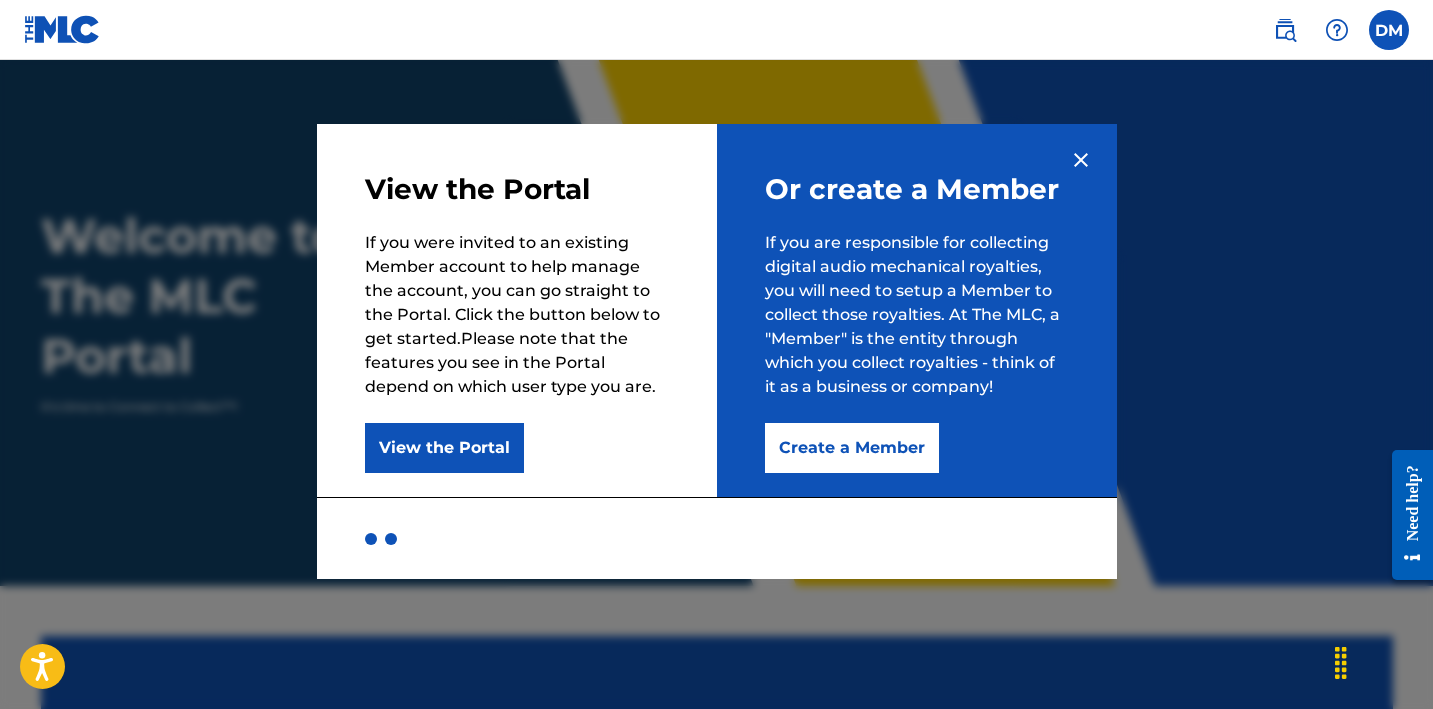 click on "Create a Member" at bounding box center [852, 448] 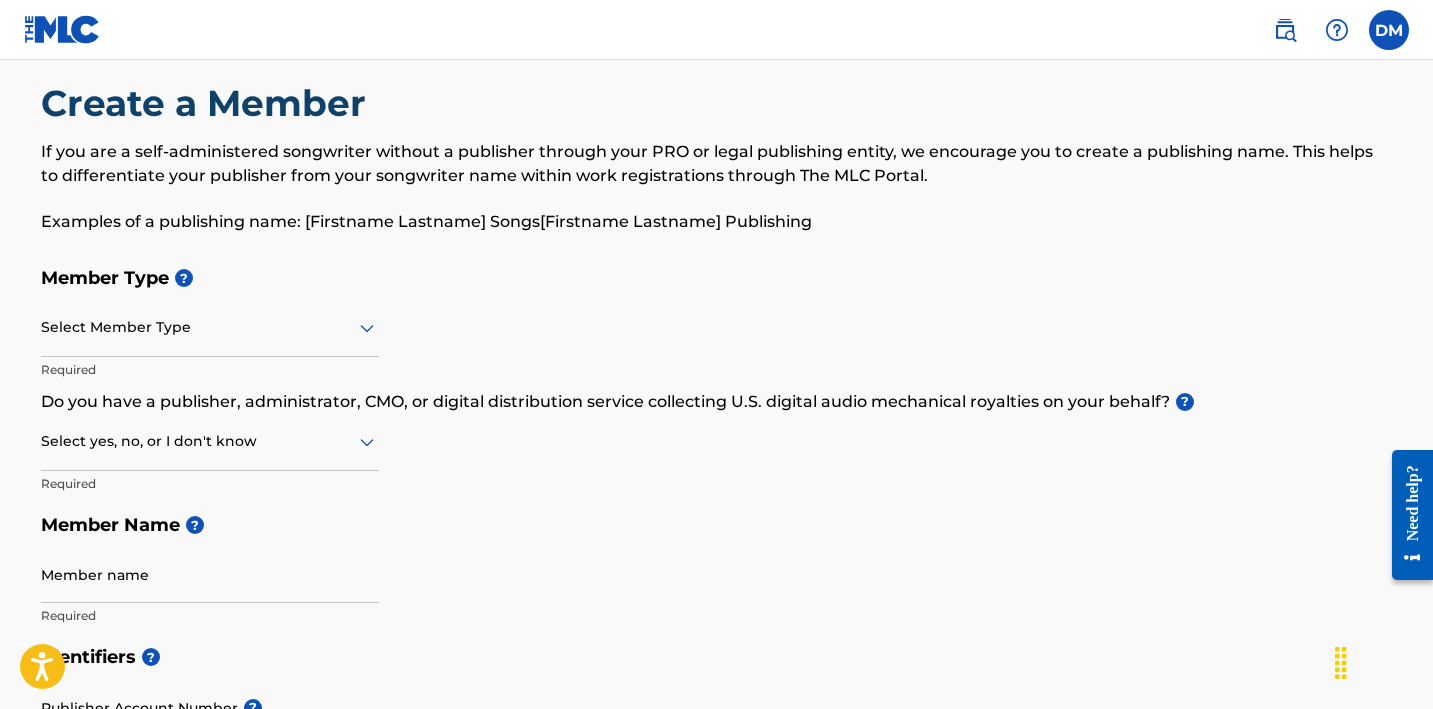 scroll, scrollTop: 28, scrollLeft: 0, axis: vertical 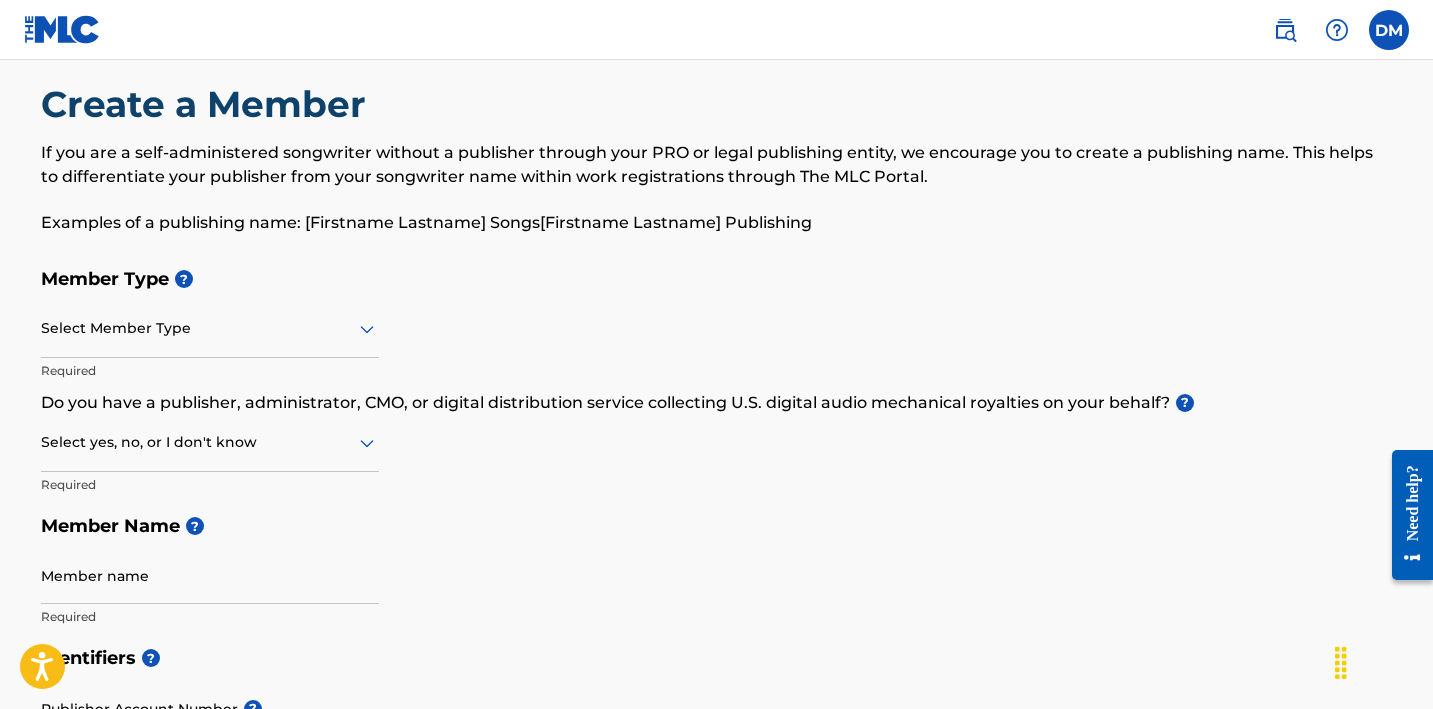 click on "Select Member Type" at bounding box center [210, 329] 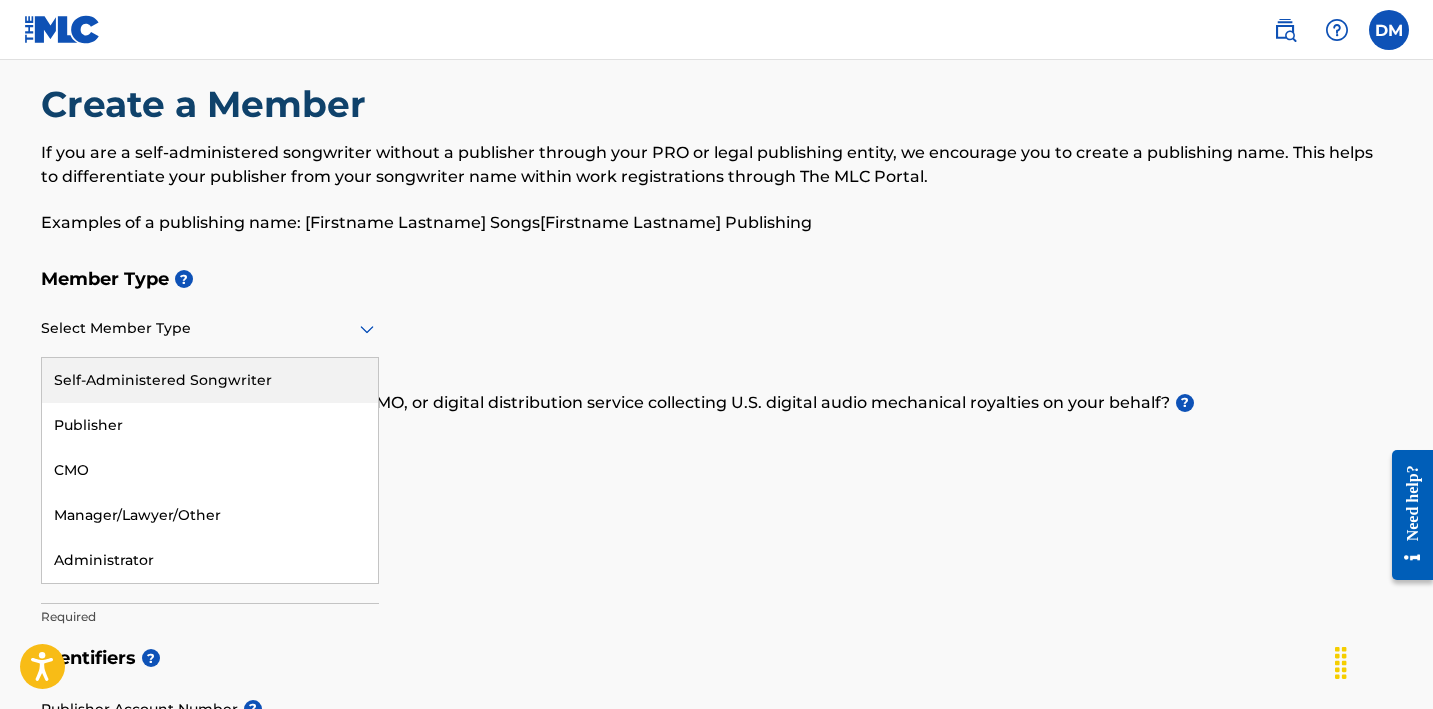 click on "Self-Administered Songwriter" at bounding box center (210, 380) 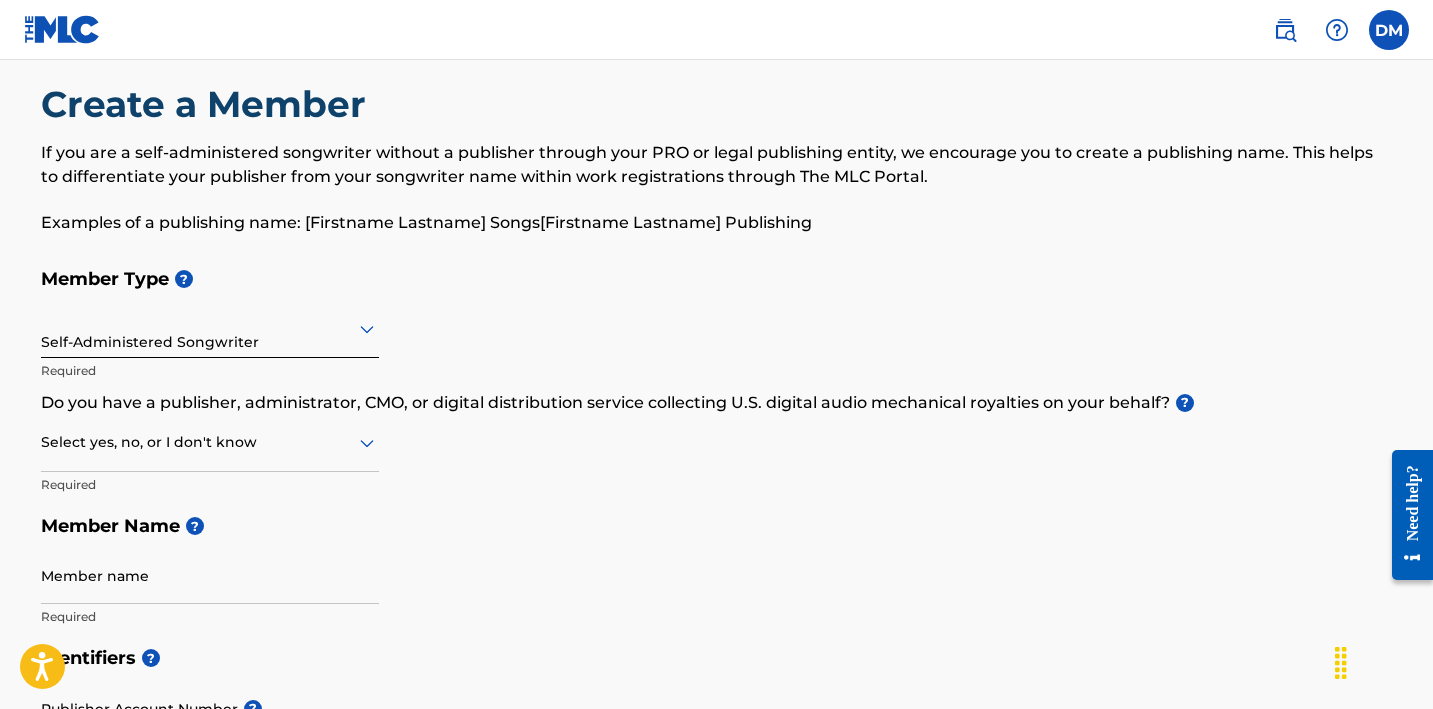 click on "Select yes, no, or I don't know" at bounding box center [210, 443] 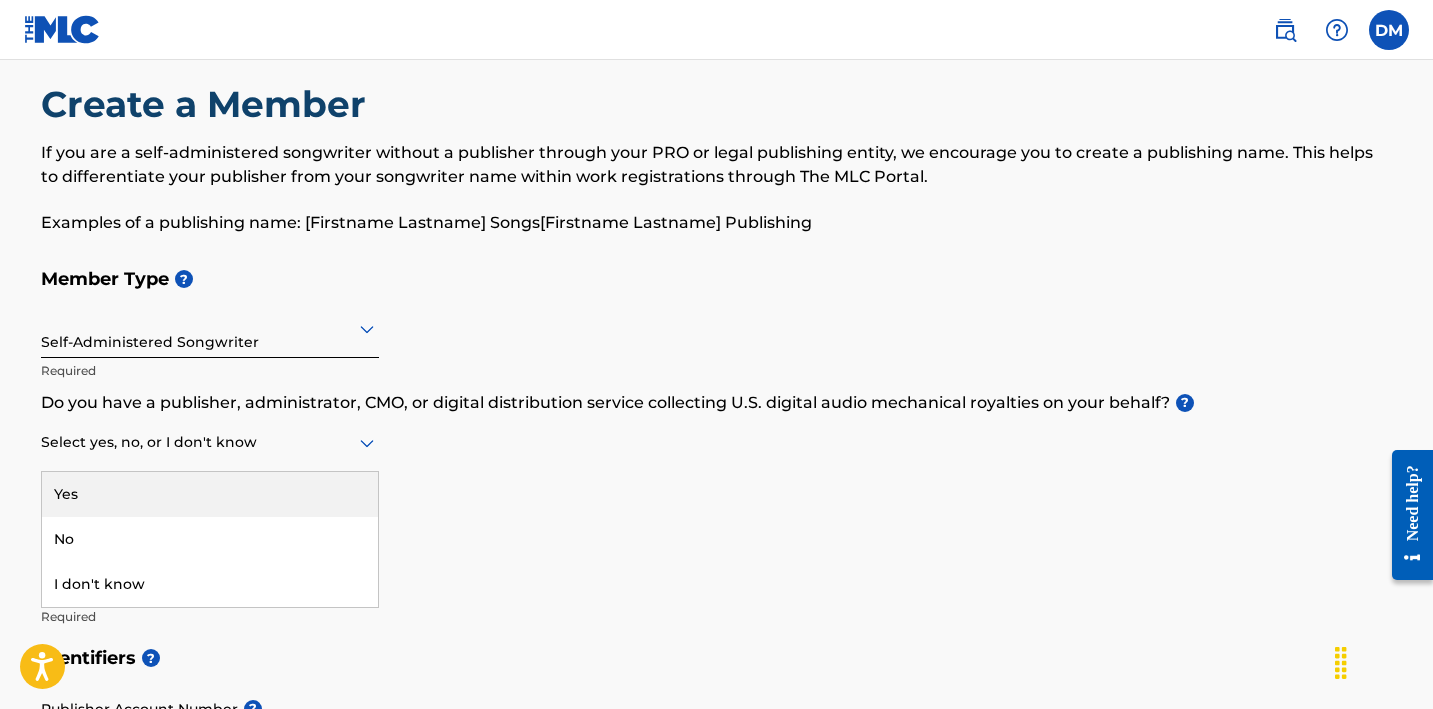 click on "Member Type ? Self-Administered Songwriter Required Do you have a publisher, administrator, CMO, or digital distribution service collecting U.S. digital audio mechanical royalties on your behalf? ? Yes, 1 of 3. 3 results available. Use Up and Down to choose options, press Enter to select the currently focused option, press Escape to exit the menu, press Tab to select the option and exit the menu. Select yes, no, or I don't know Yes No I don't know Required Member Name ? Member name Required" at bounding box center [717, 447] 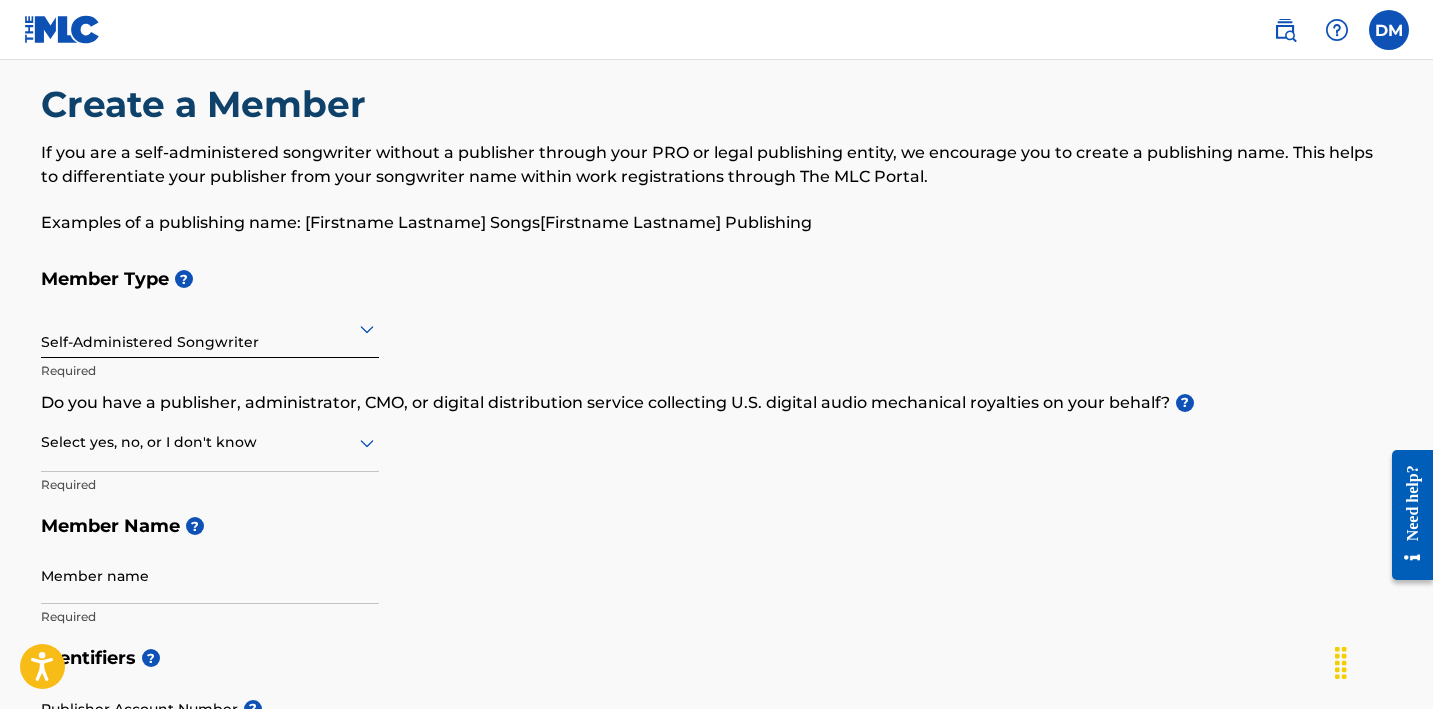 click at bounding box center [210, 442] 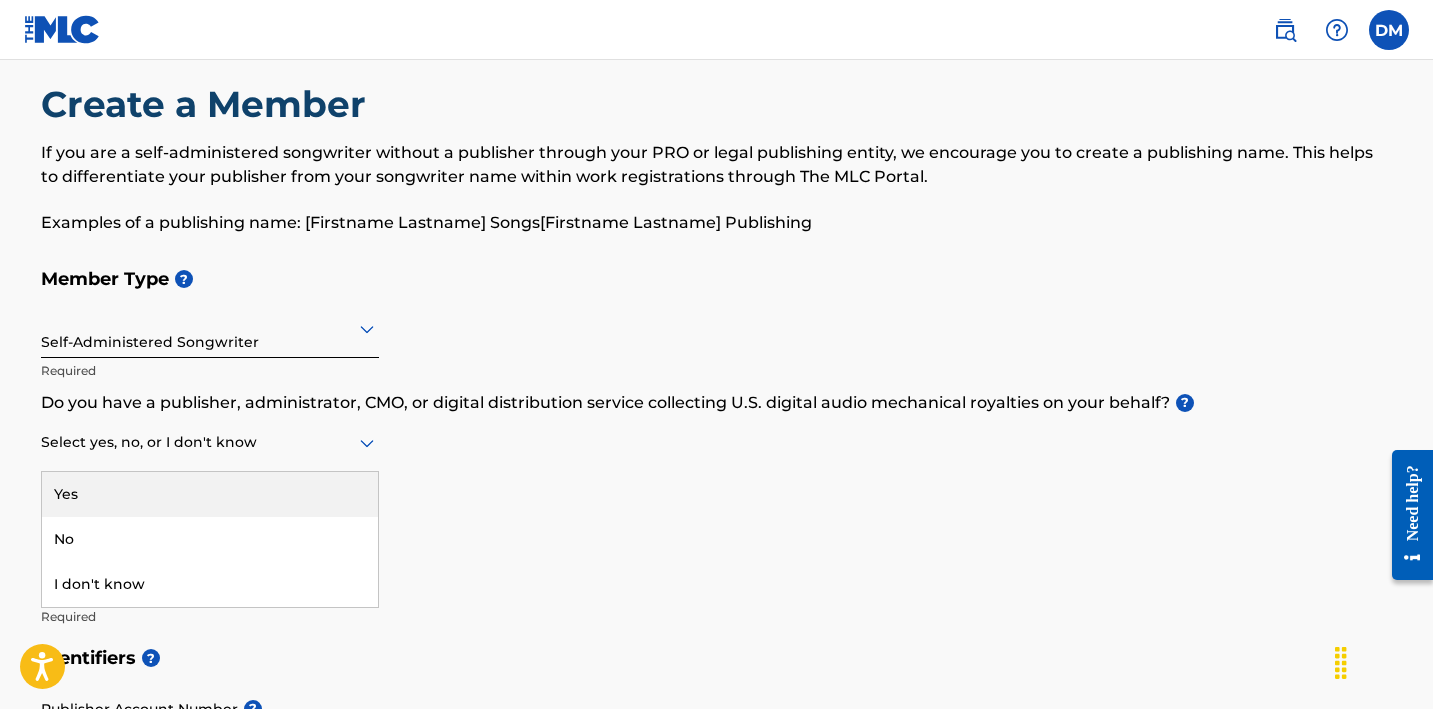 click on "Yes" at bounding box center (210, 494) 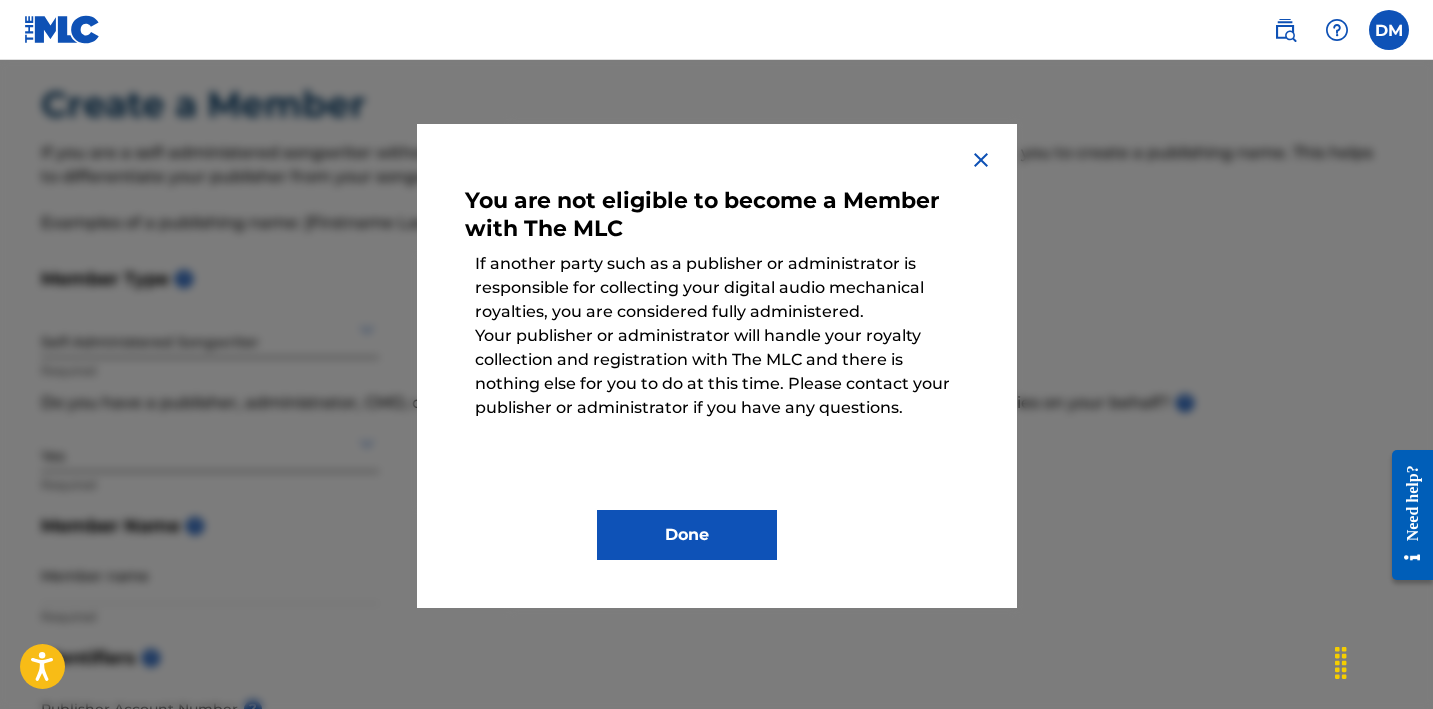click at bounding box center (981, 160) 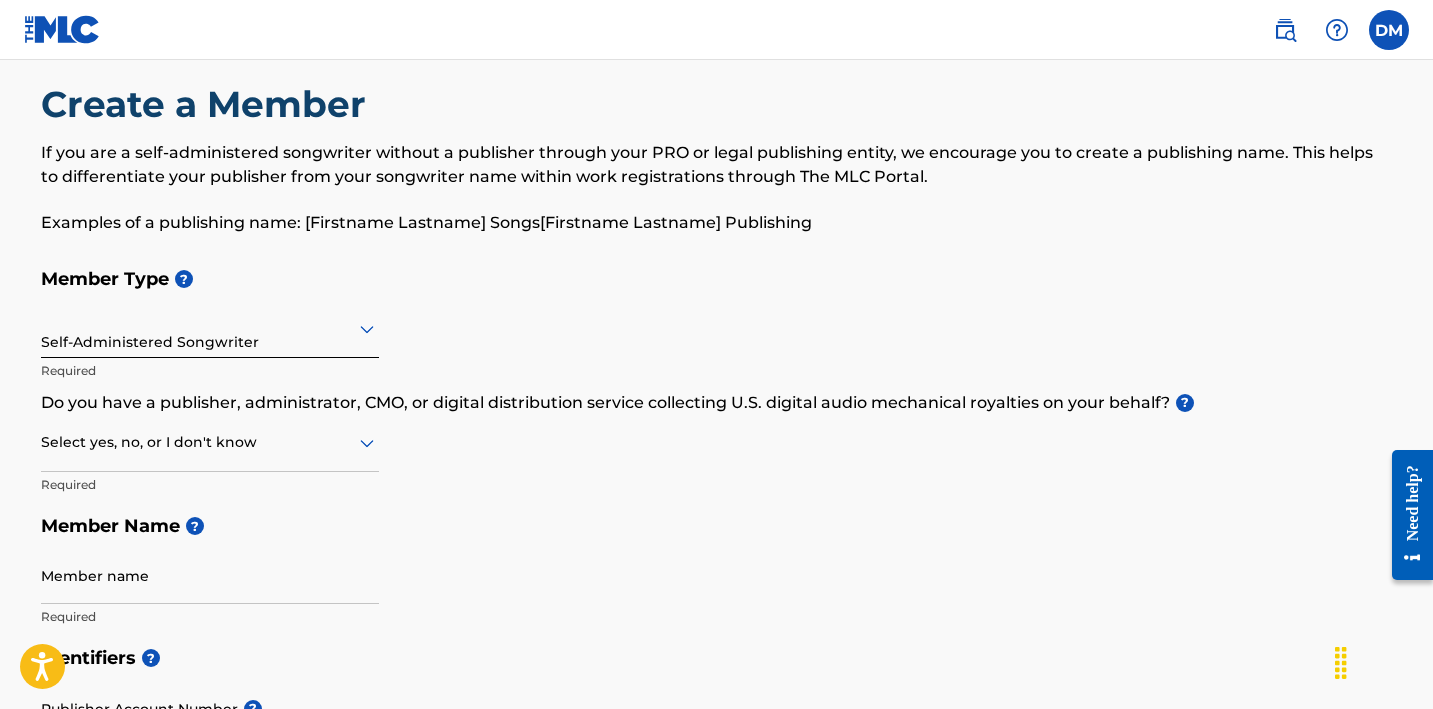 click on "Select yes, no, or I don't know" at bounding box center [210, 443] 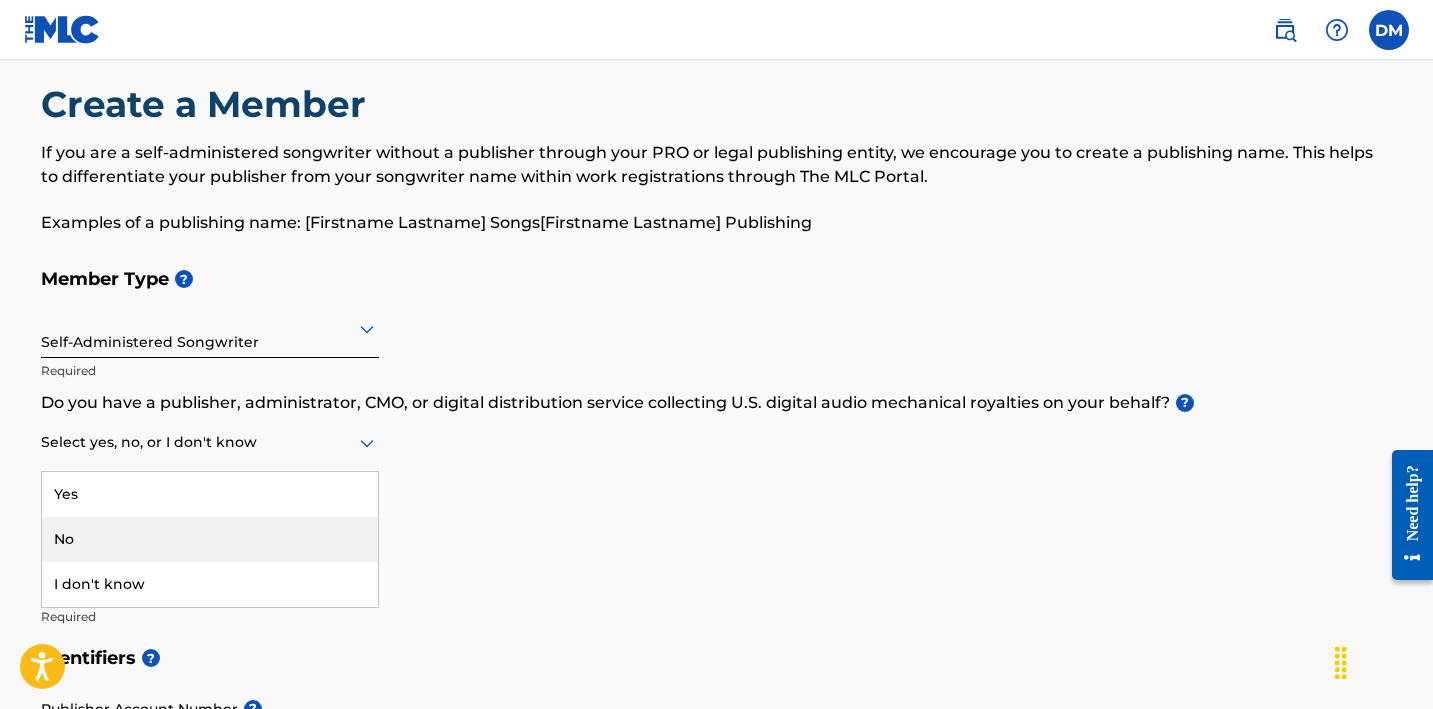 click on "No" at bounding box center [210, 539] 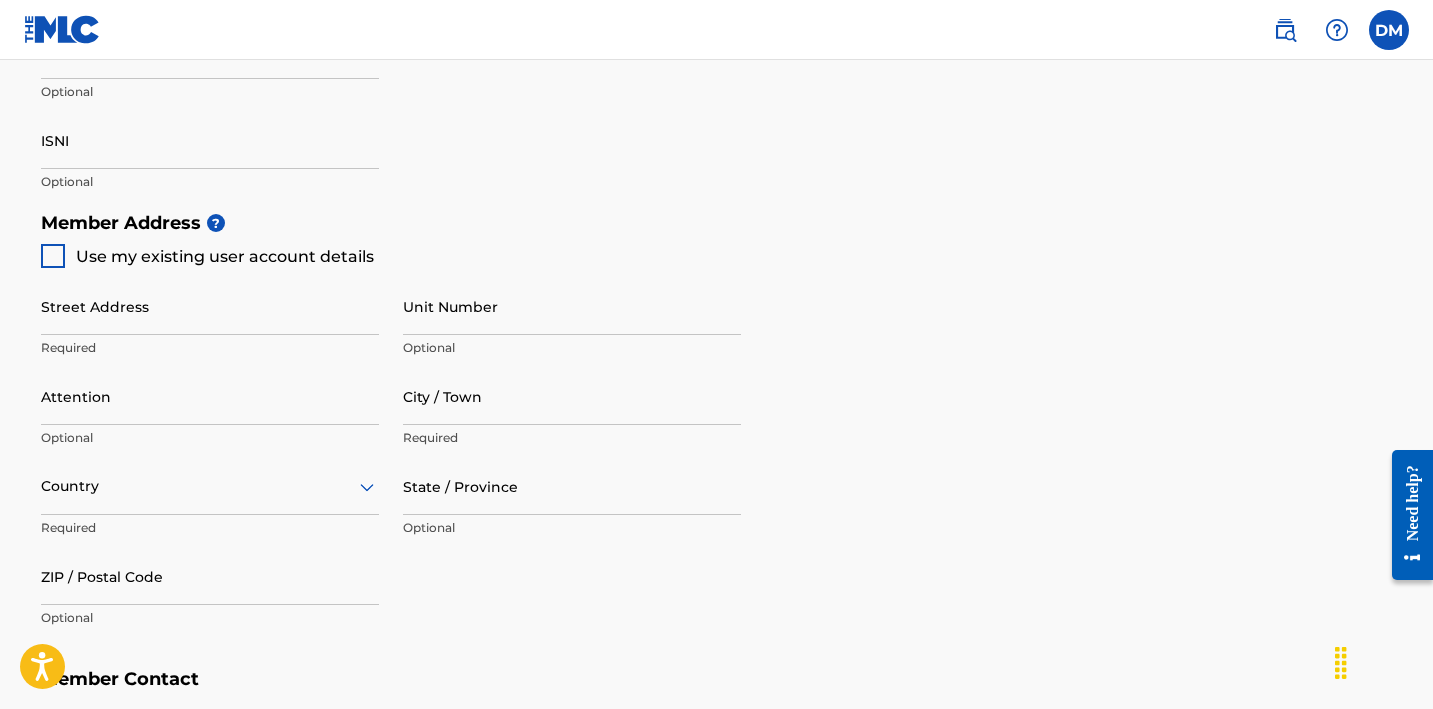 scroll, scrollTop: 795, scrollLeft: 0, axis: vertical 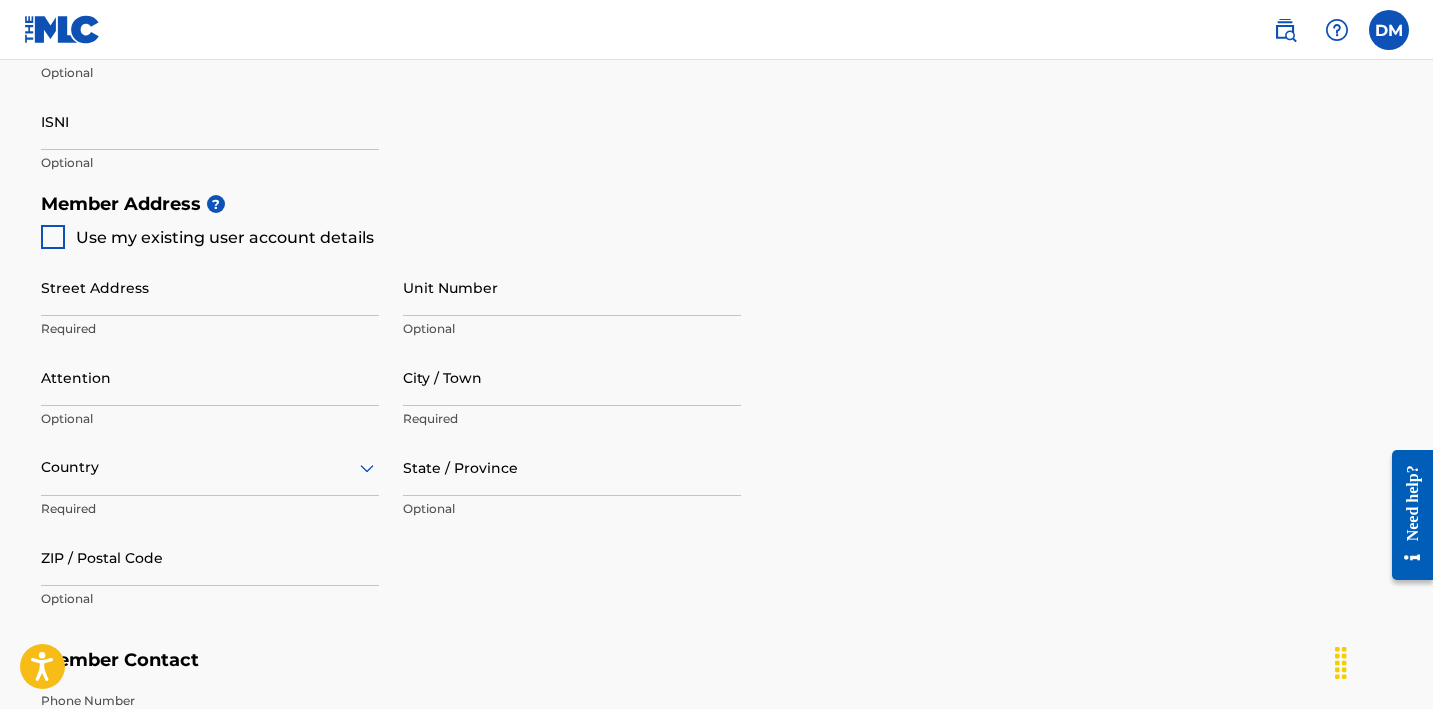 click at bounding box center (53, 237) 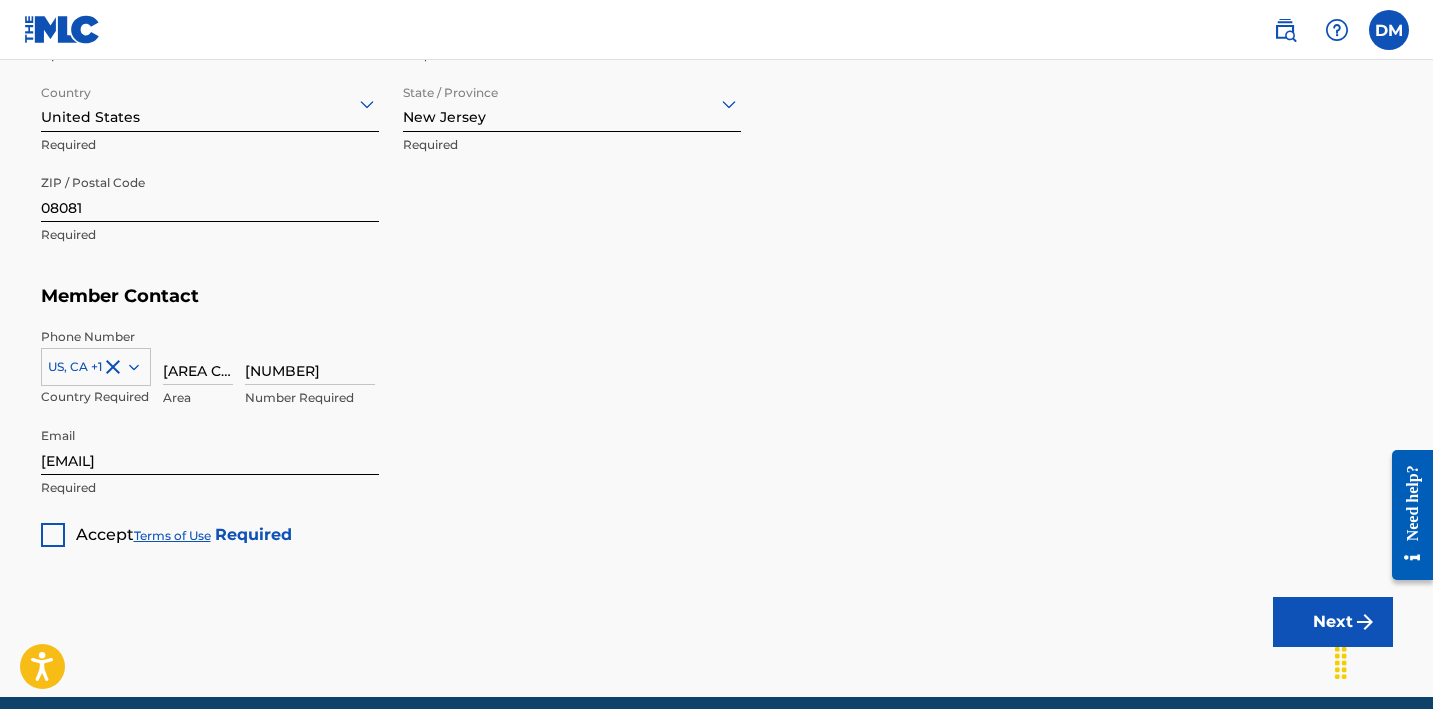 scroll, scrollTop: 1161, scrollLeft: 0, axis: vertical 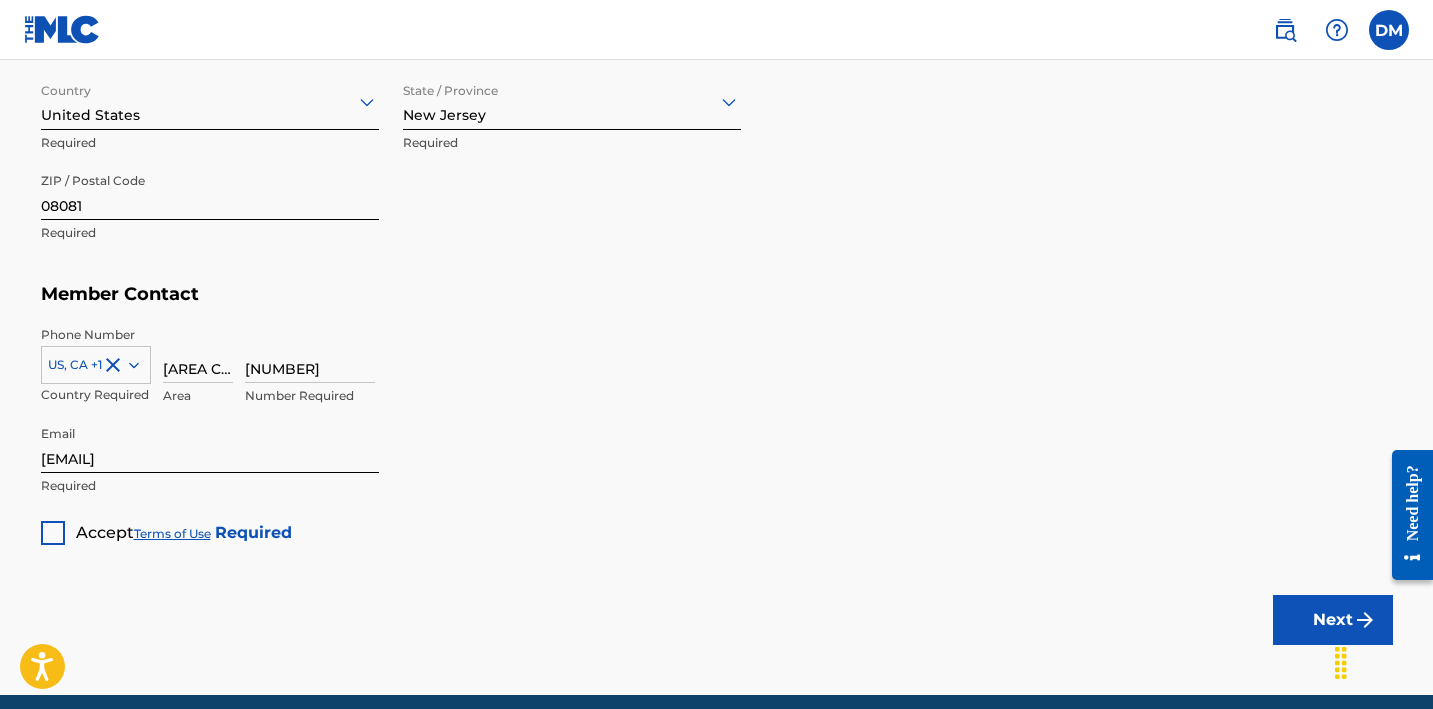 click at bounding box center (53, 533) 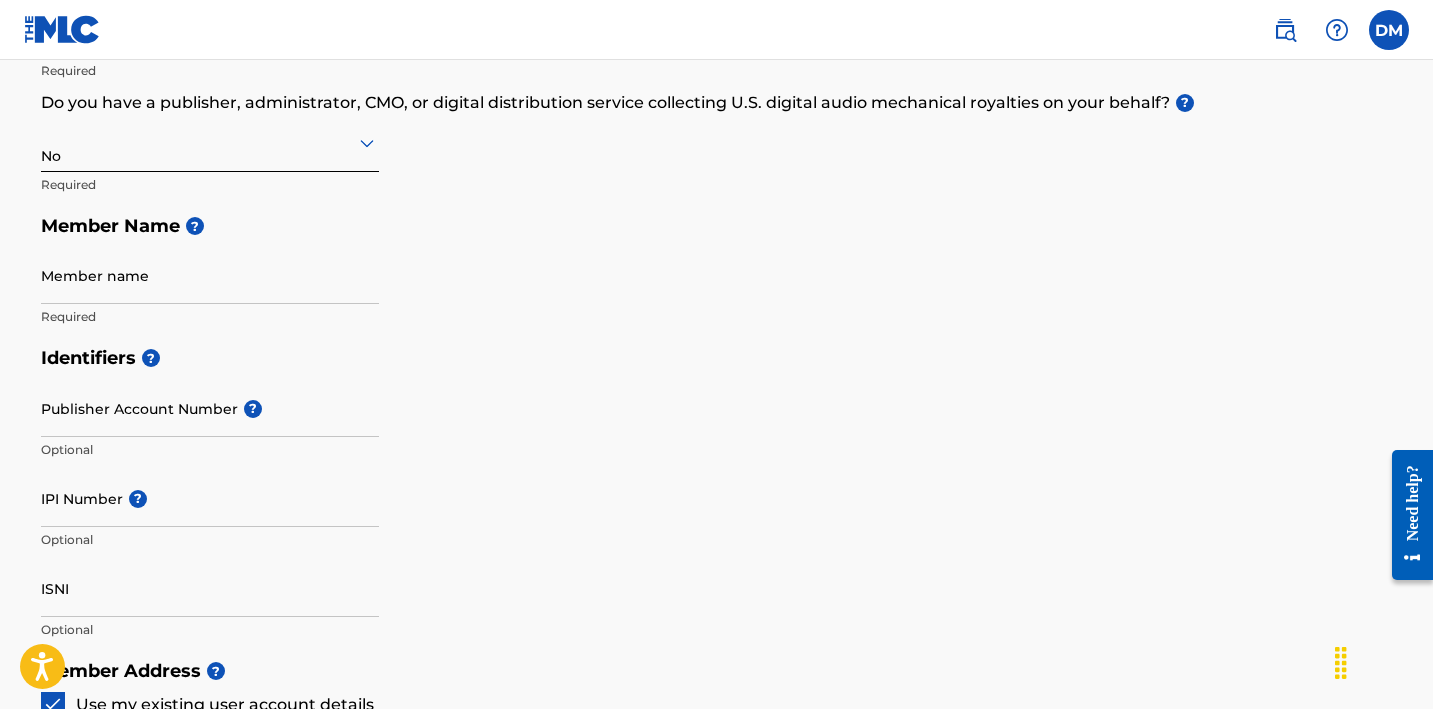 scroll, scrollTop: 278, scrollLeft: 0, axis: vertical 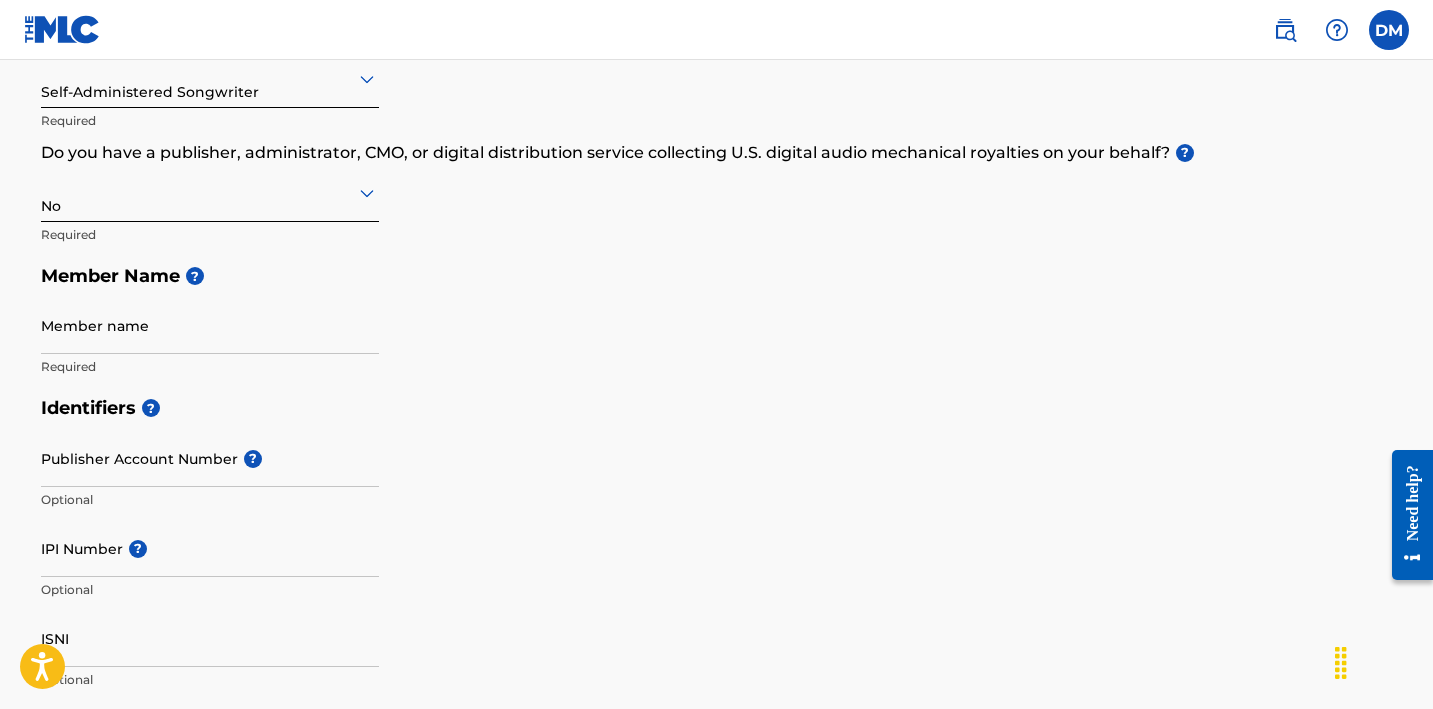 click at bounding box center [210, 192] 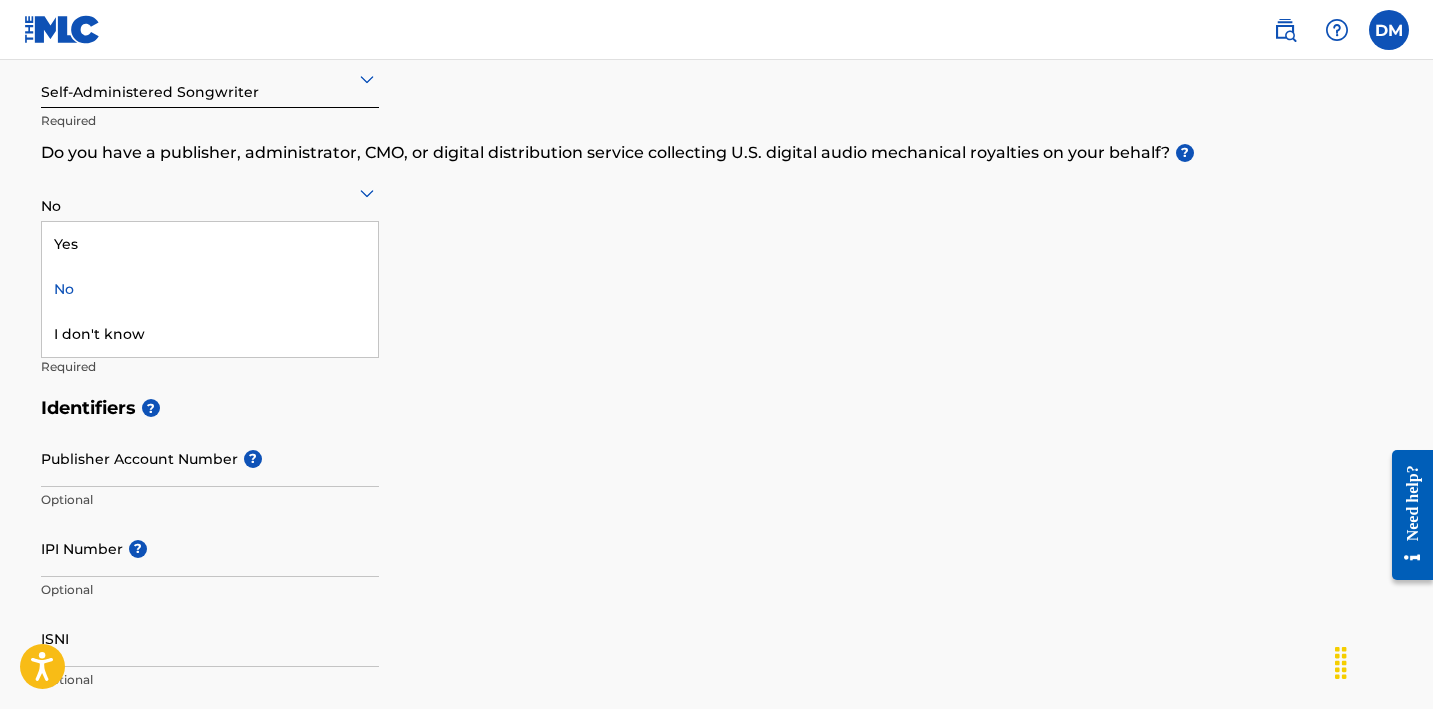click on "Member Name ?" at bounding box center (717, 276) 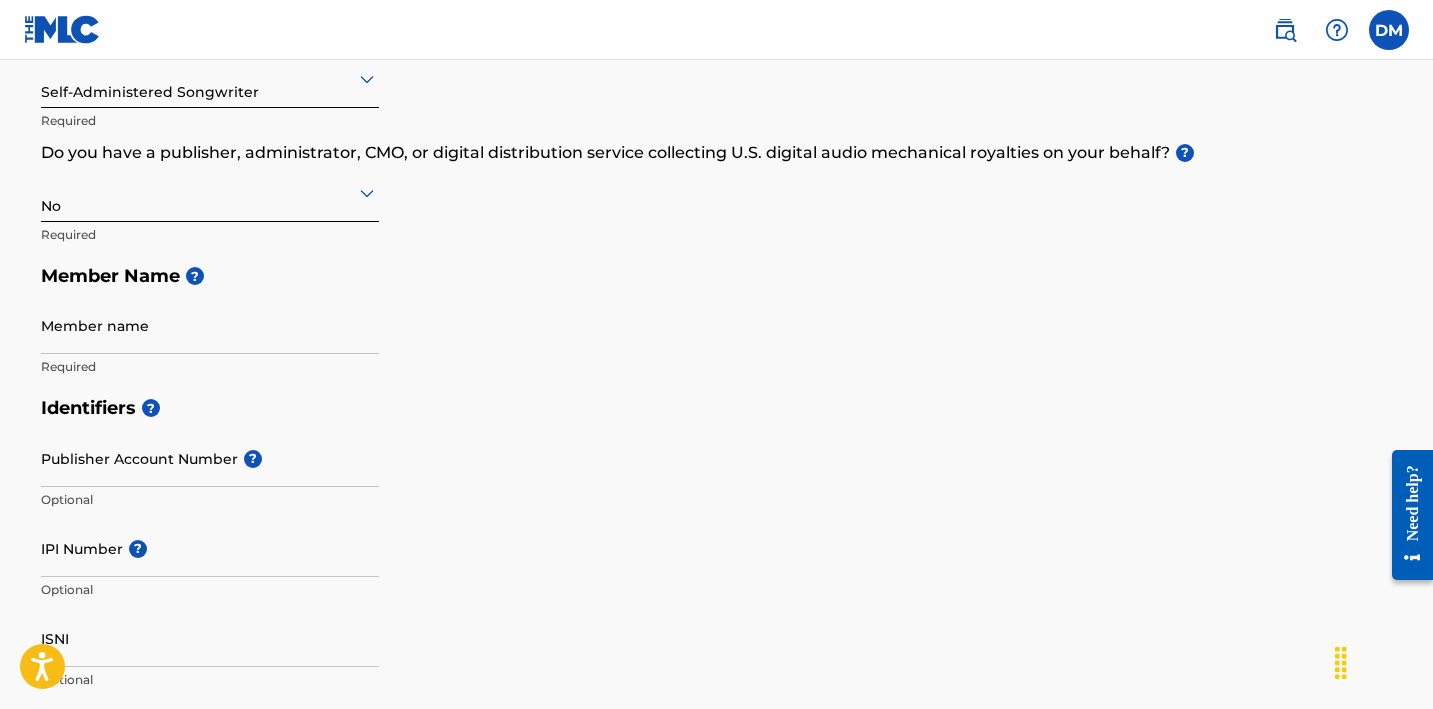 click at bounding box center [210, 192] 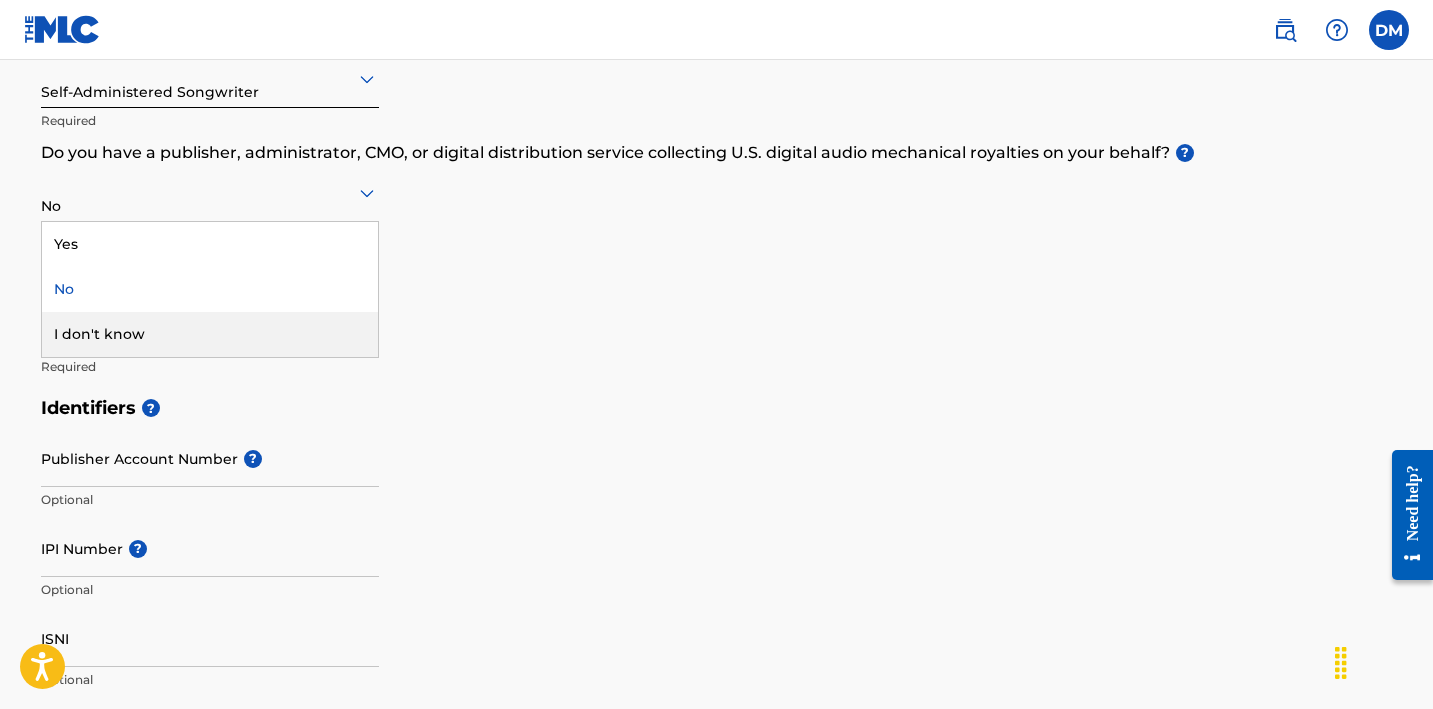 click on "I don't know" at bounding box center (210, 334) 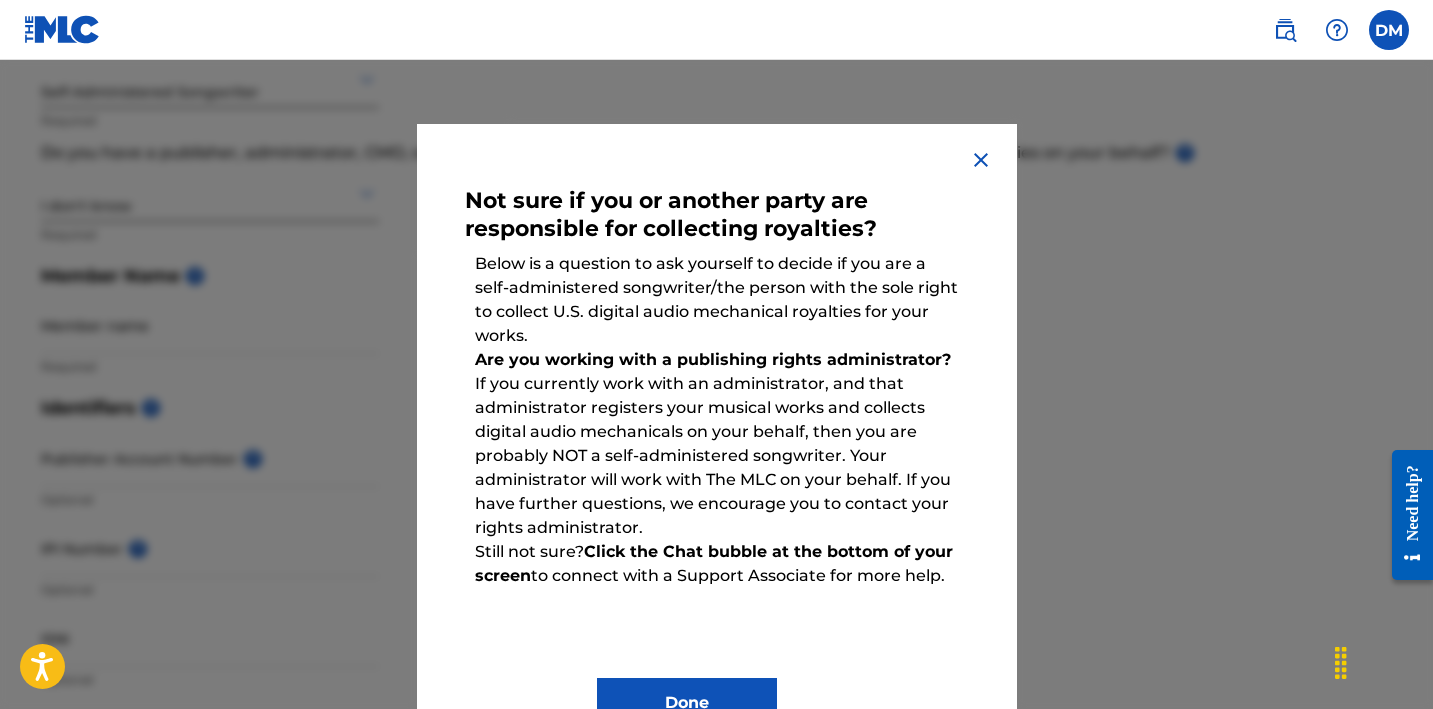 click at bounding box center (981, 160) 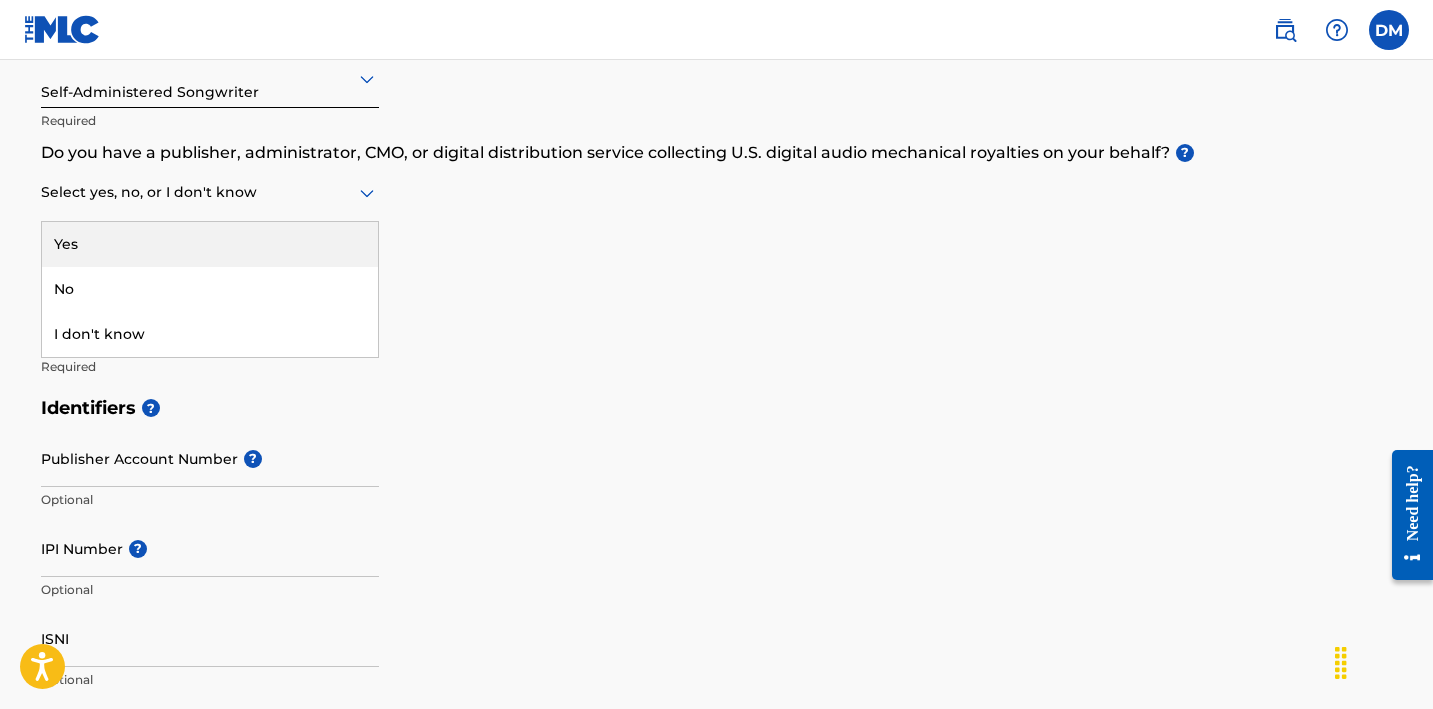 click at bounding box center [210, 192] 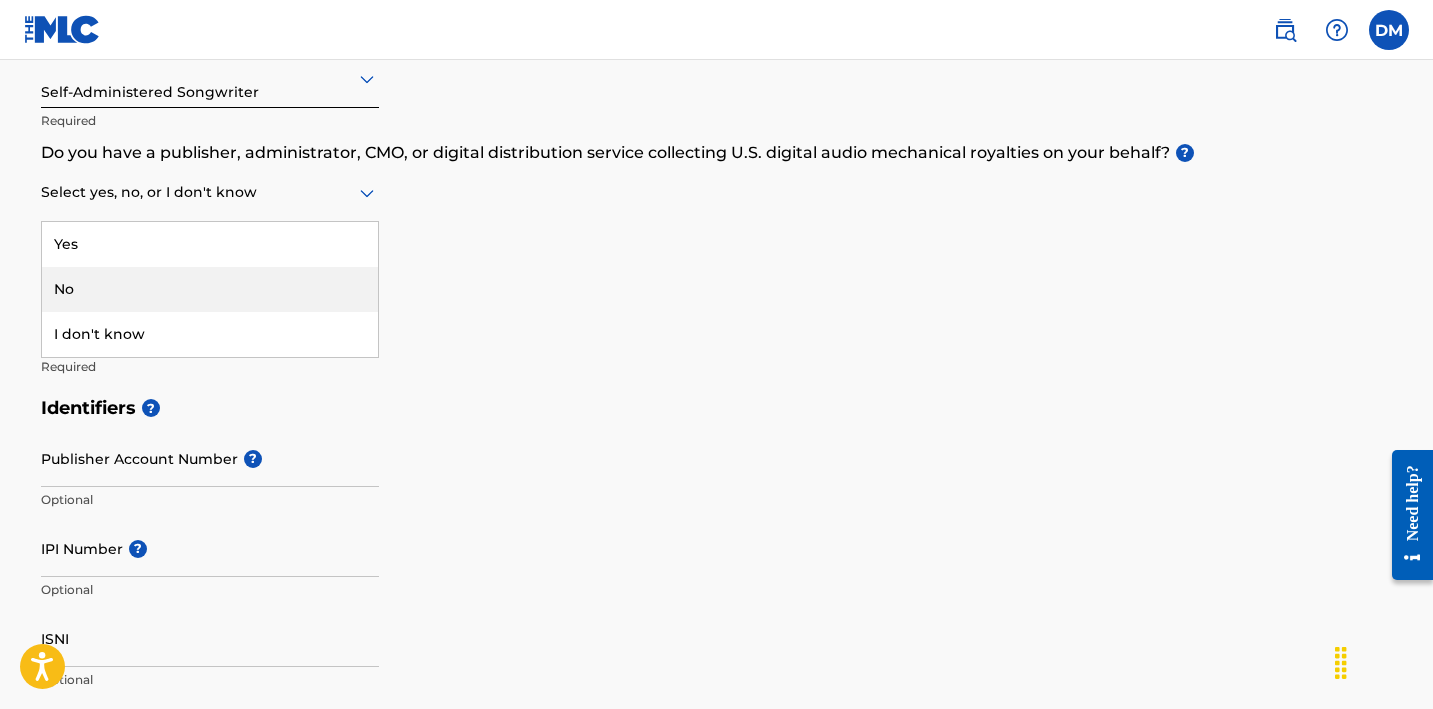 click on "Member Name ?" at bounding box center [717, 276] 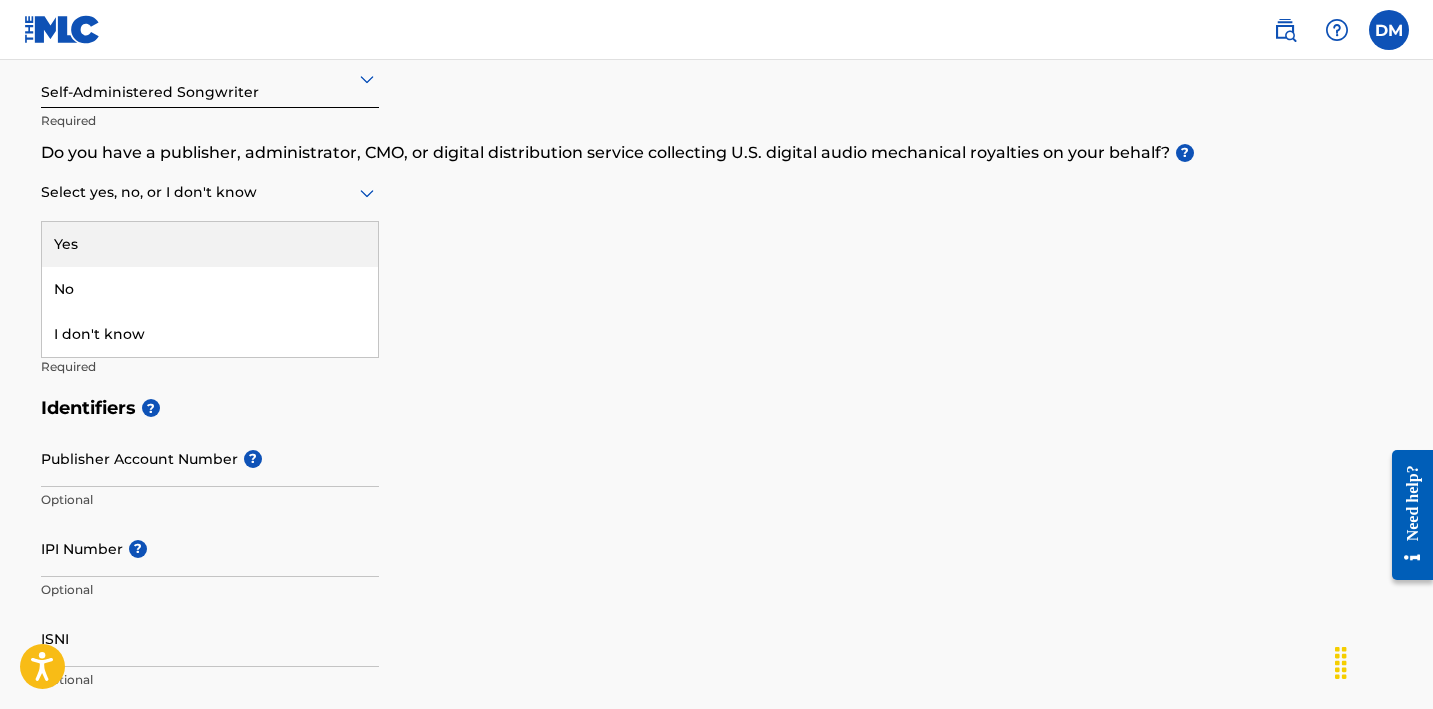 click on "Select yes, no, or I don't know" at bounding box center (210, 193) 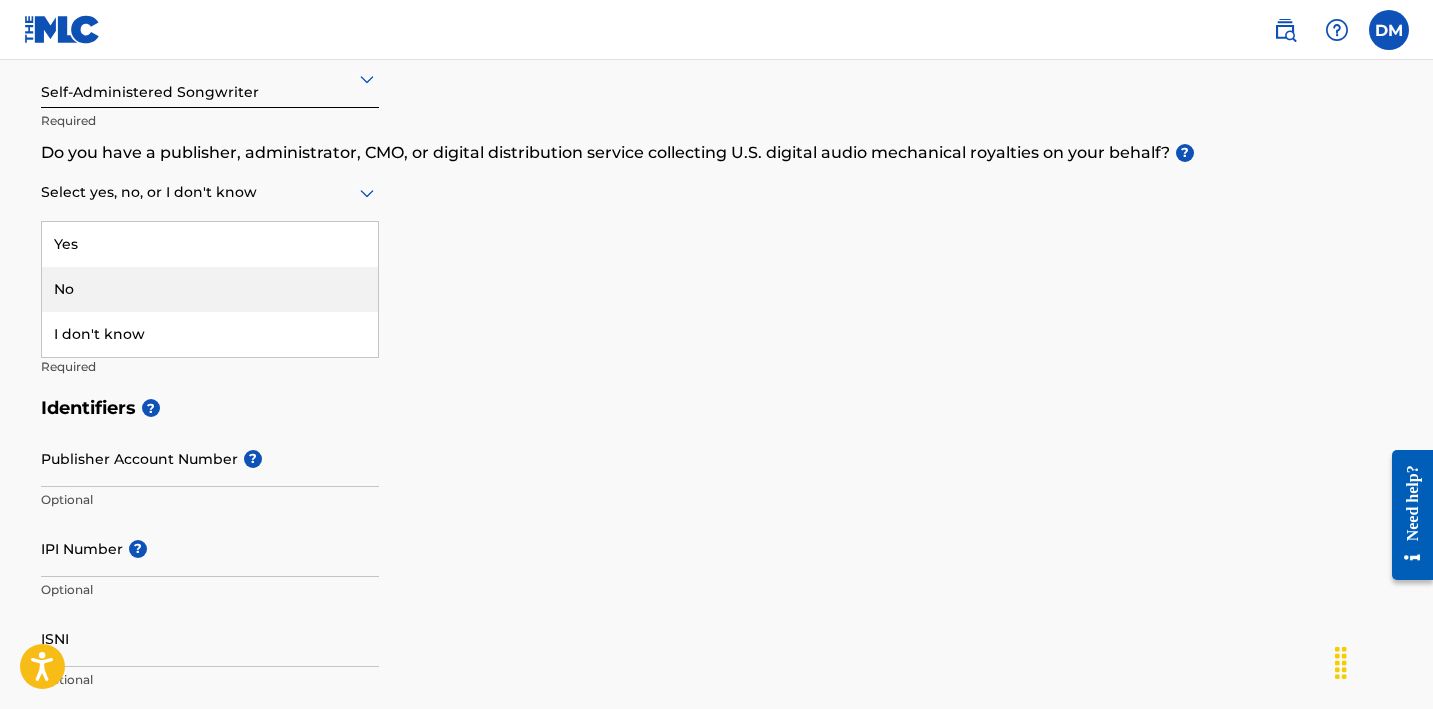 click on "No" at bounding box center [210, 289] 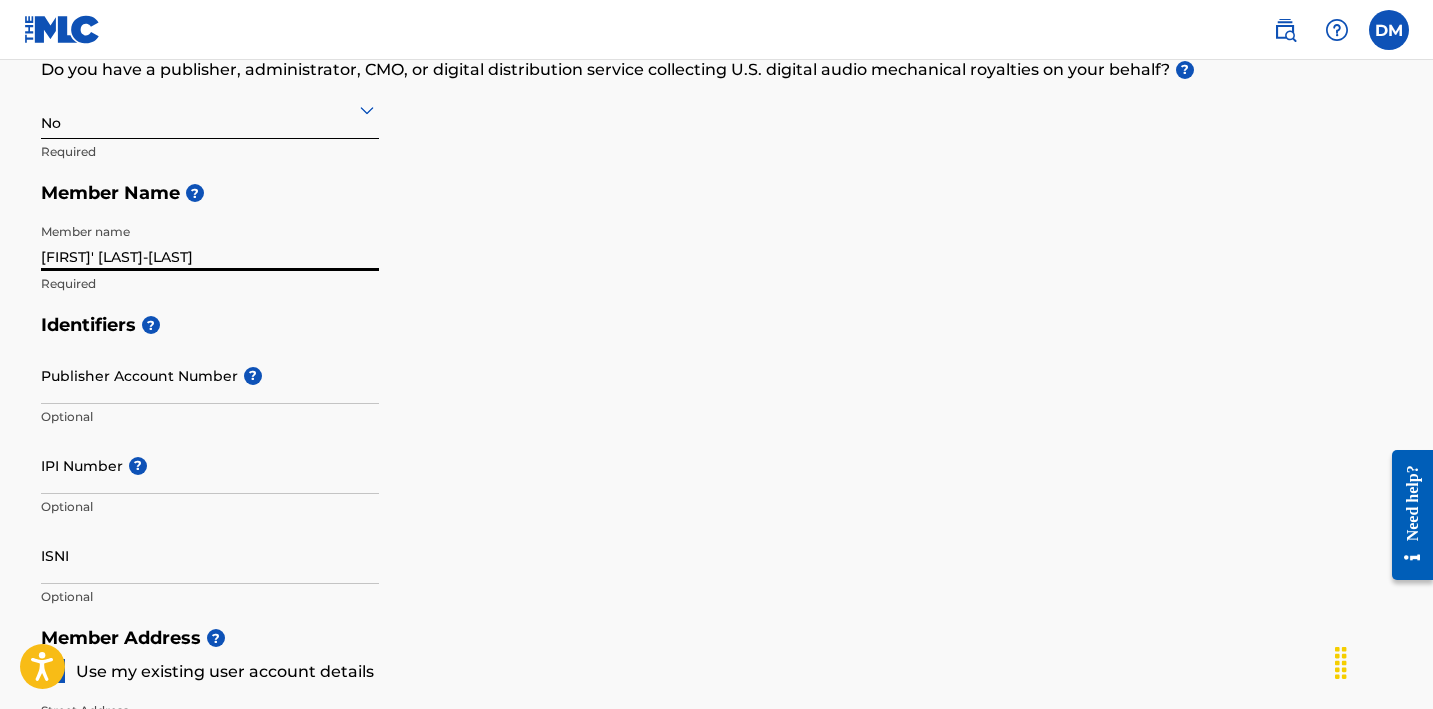 scroll, scrollTop: 370, scrollLeft: 0, axis: vertical 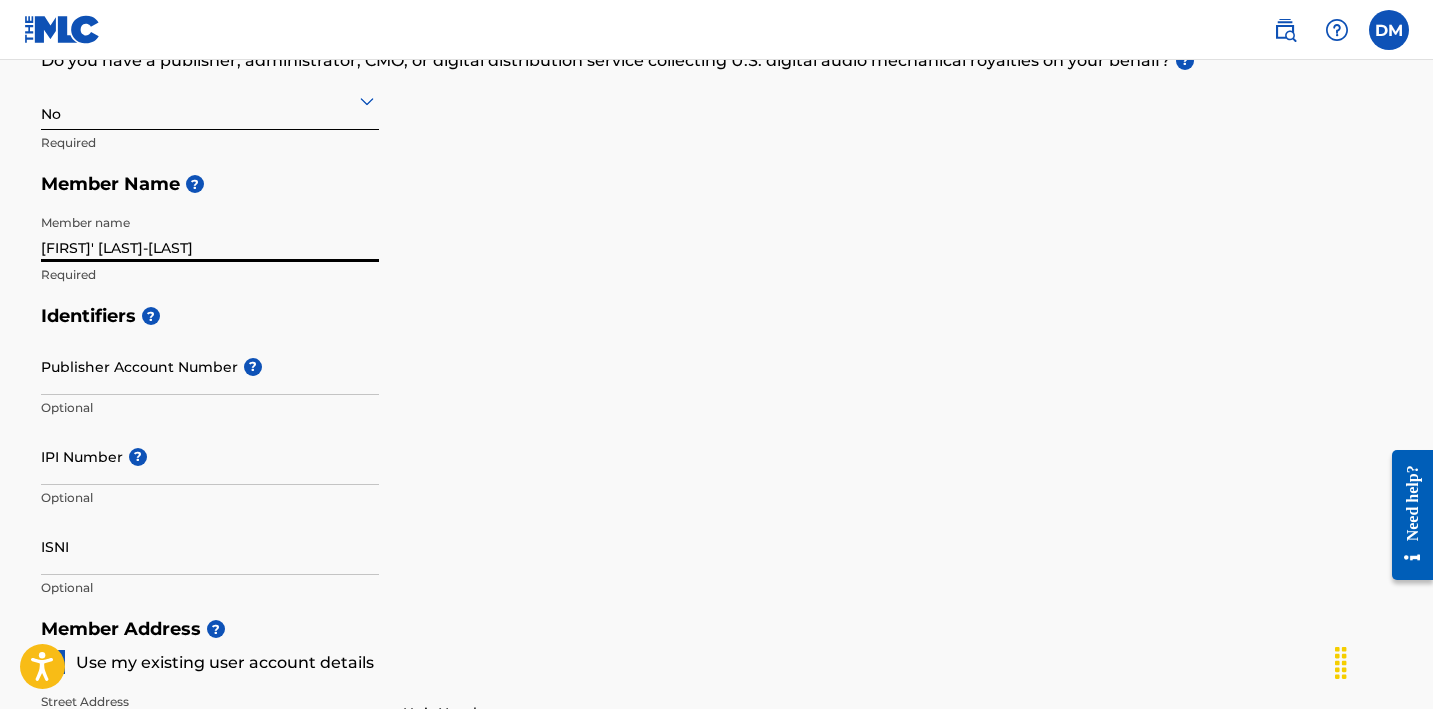 type on "[FIRST]' [LAST]-[LAST]" 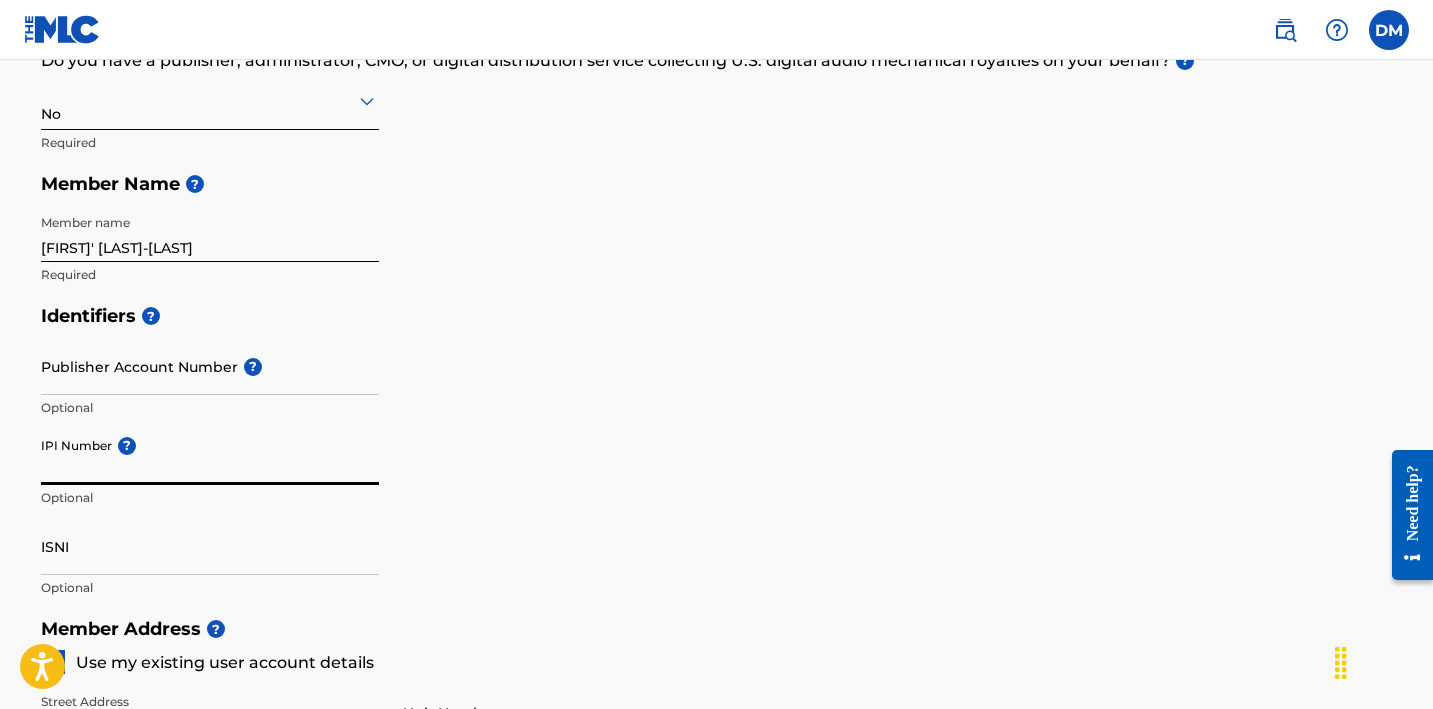 click on "IPI Number ?" at bounding box center (210, 456) 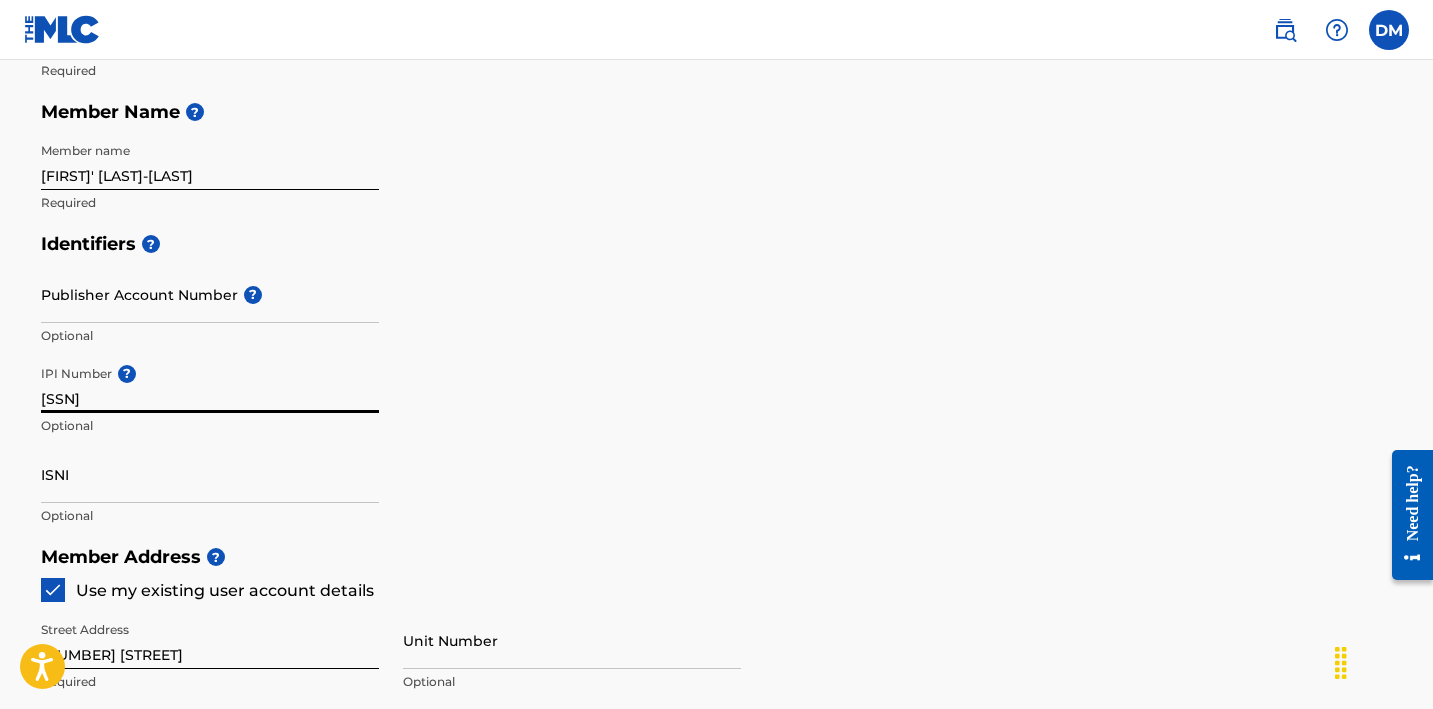 scroll, scrollTop: 464, scrollLeft: 0, axis: vertical 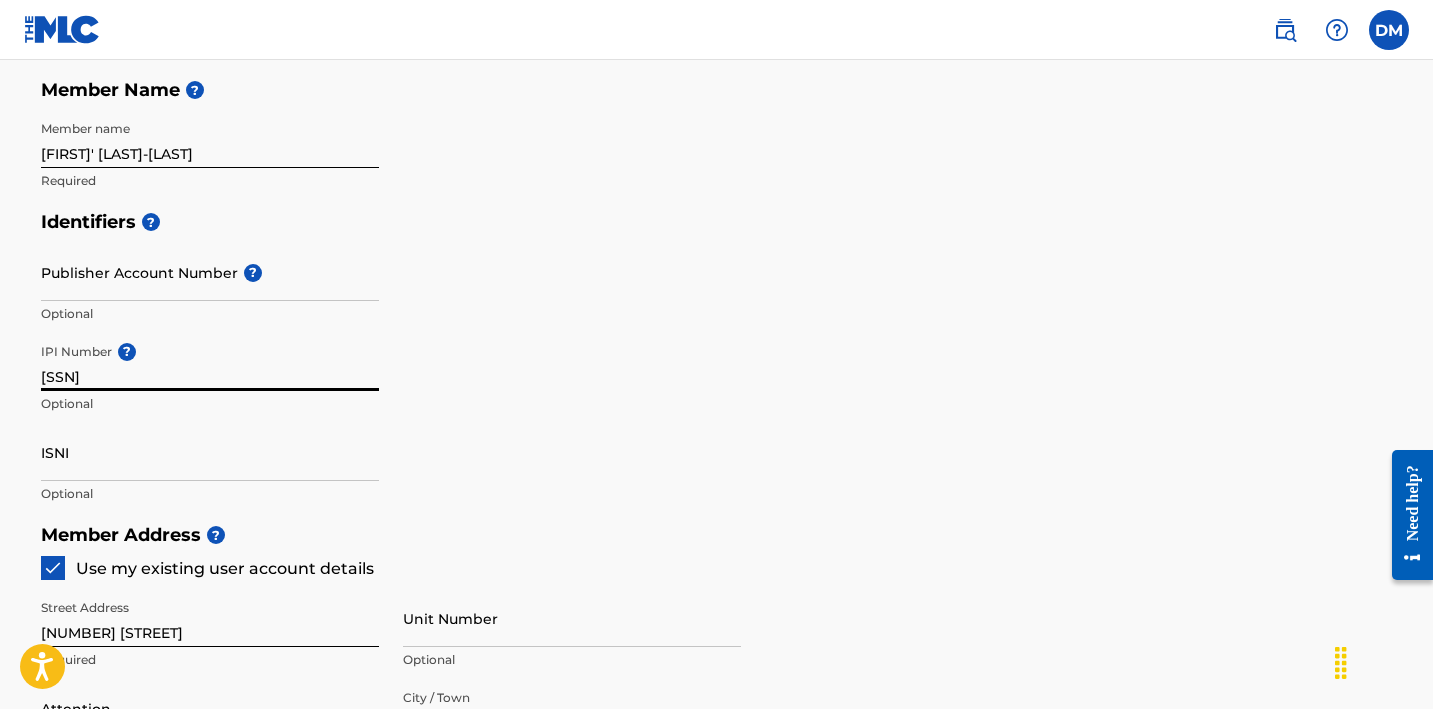 type on "[SSN]" 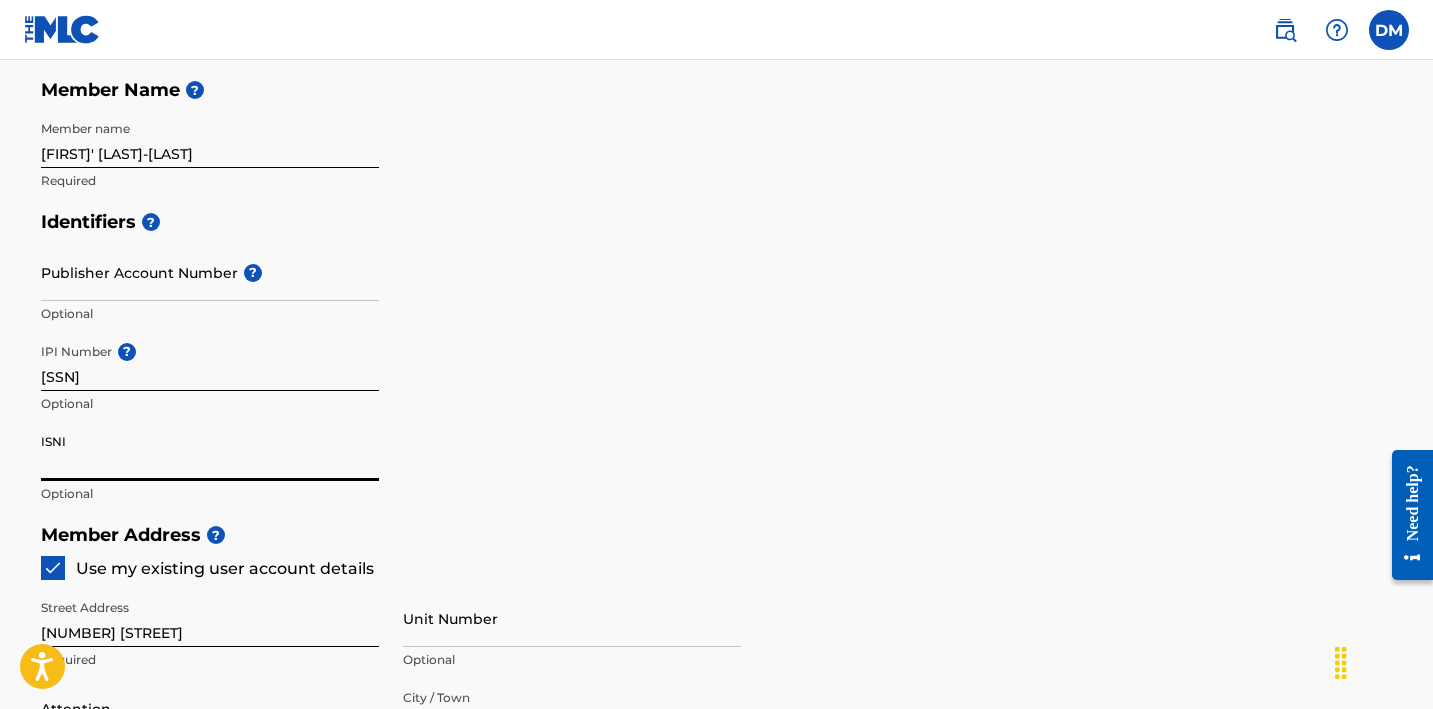 click on "ISNI" at bounding box center (210, 452) 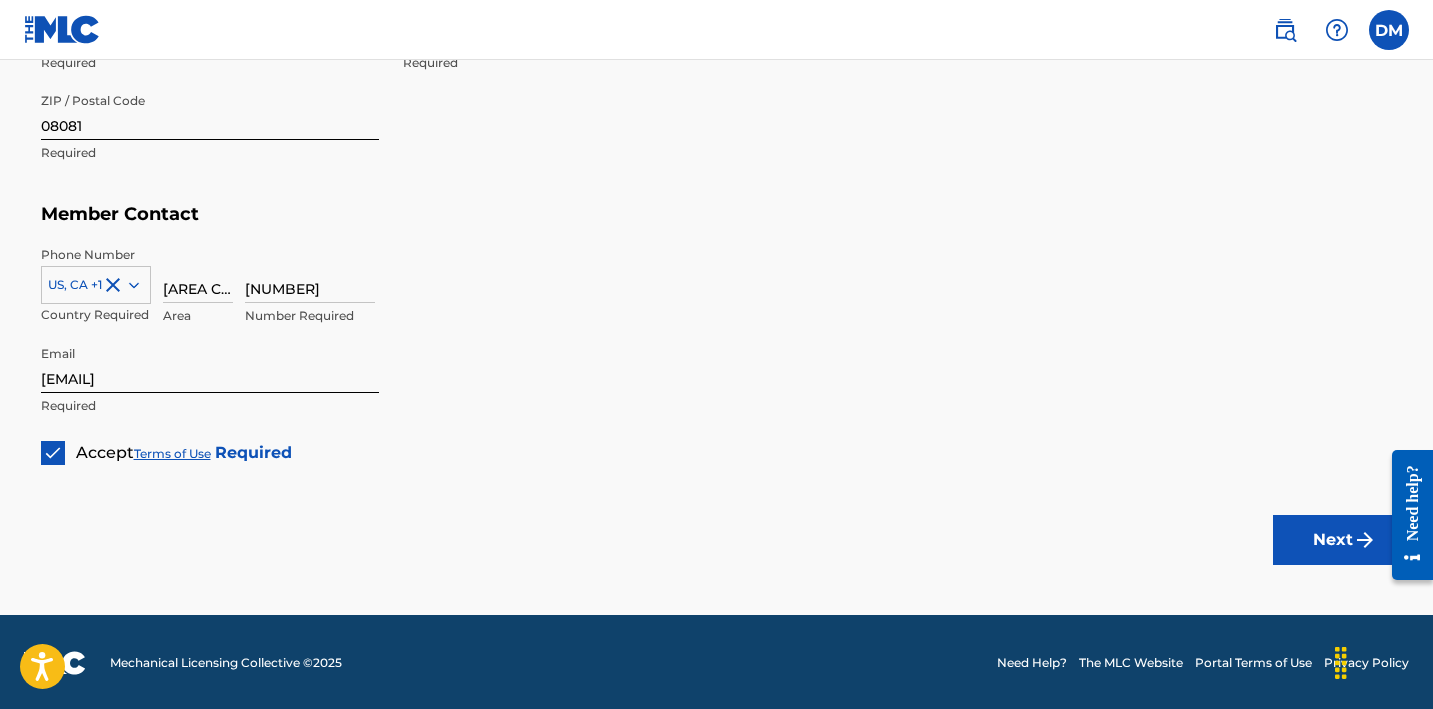 scroll, scrollTop: 1240, scrollLeft: 0, axis: vertical 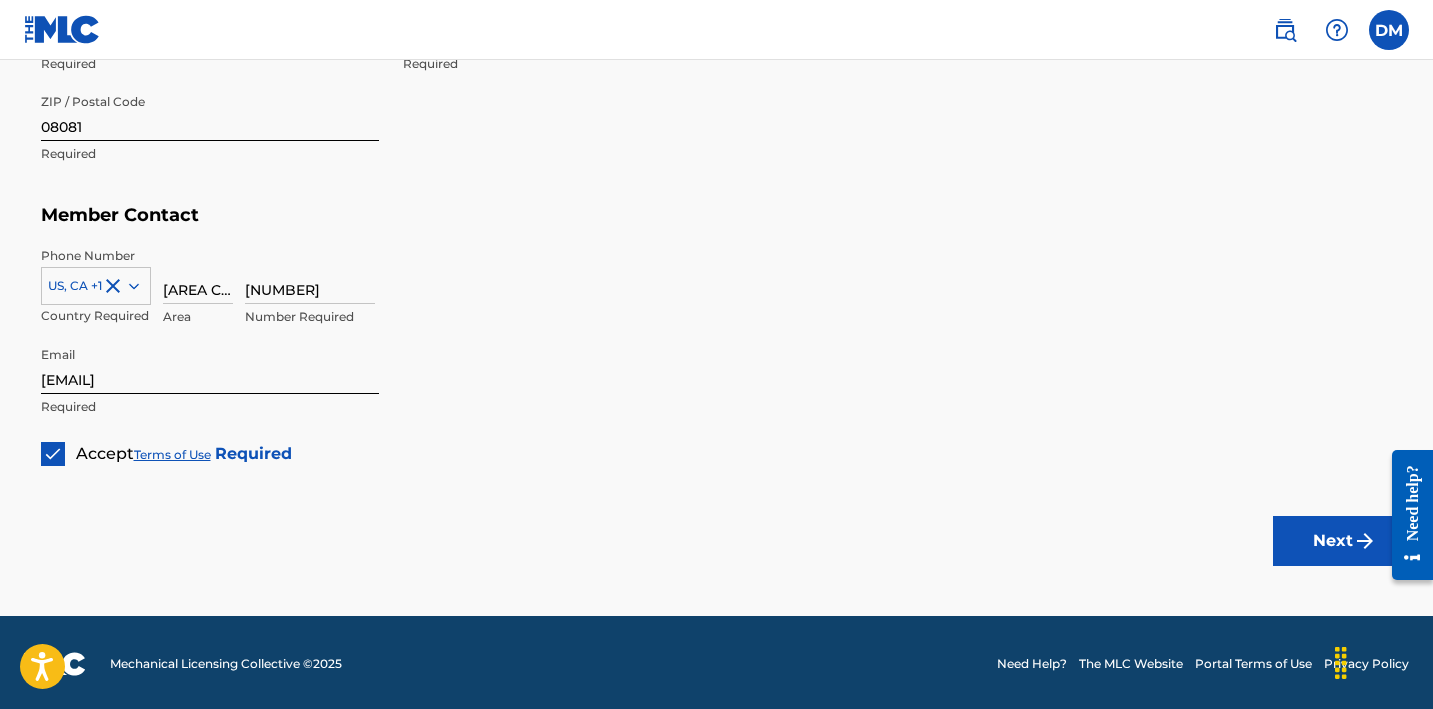 click on "Next" at bounding box center [1333, 541] 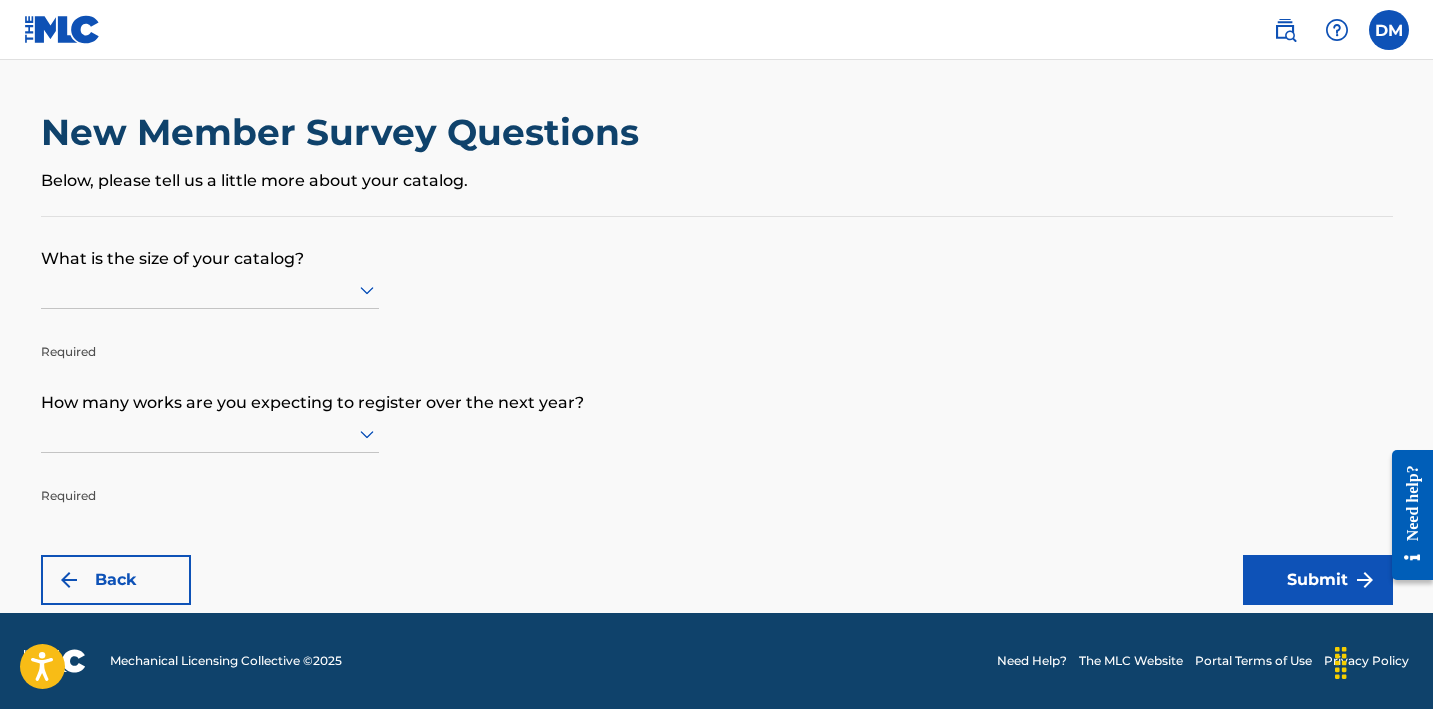 scroll, scrollTop: 0, scrollLeft: 0, axis: both 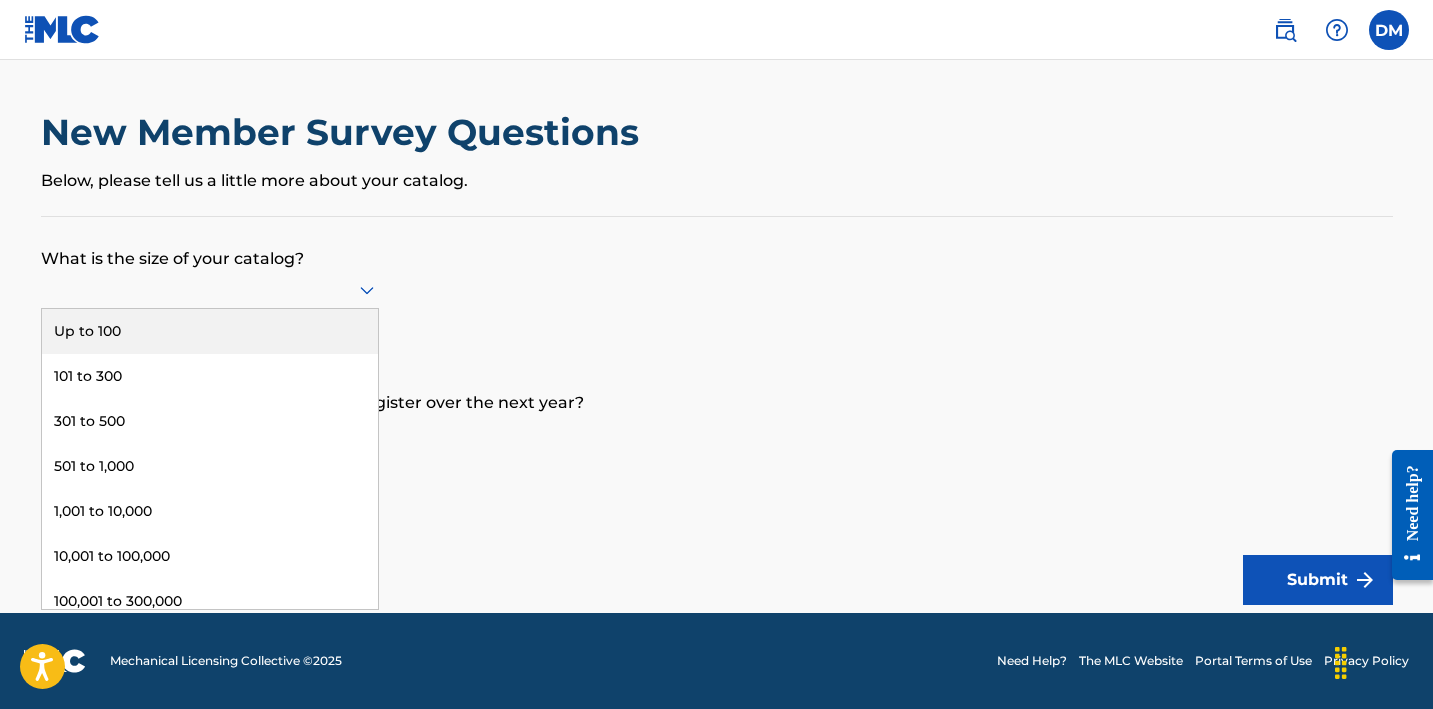 click at bounding box center [210, 289] 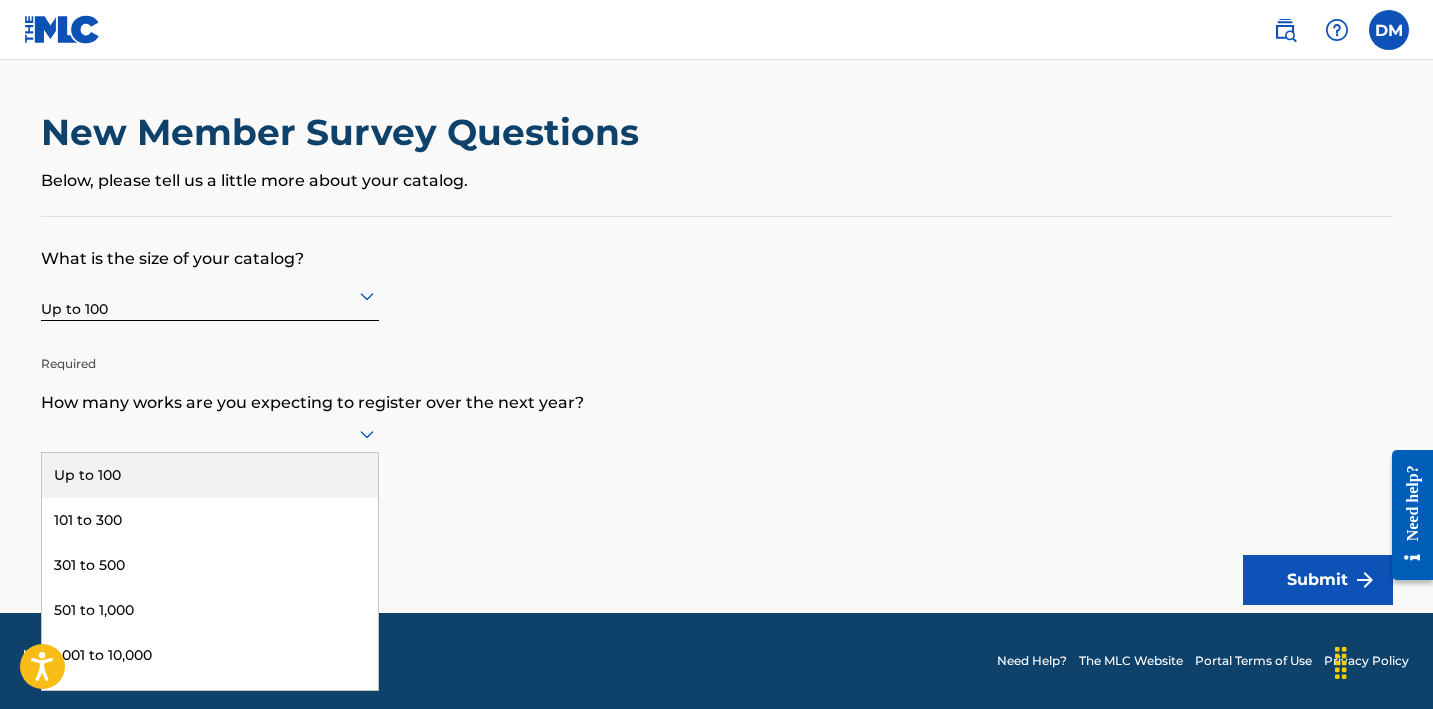 scroll, scrollTop: 1, scrollLeft: 0, axis: vertical 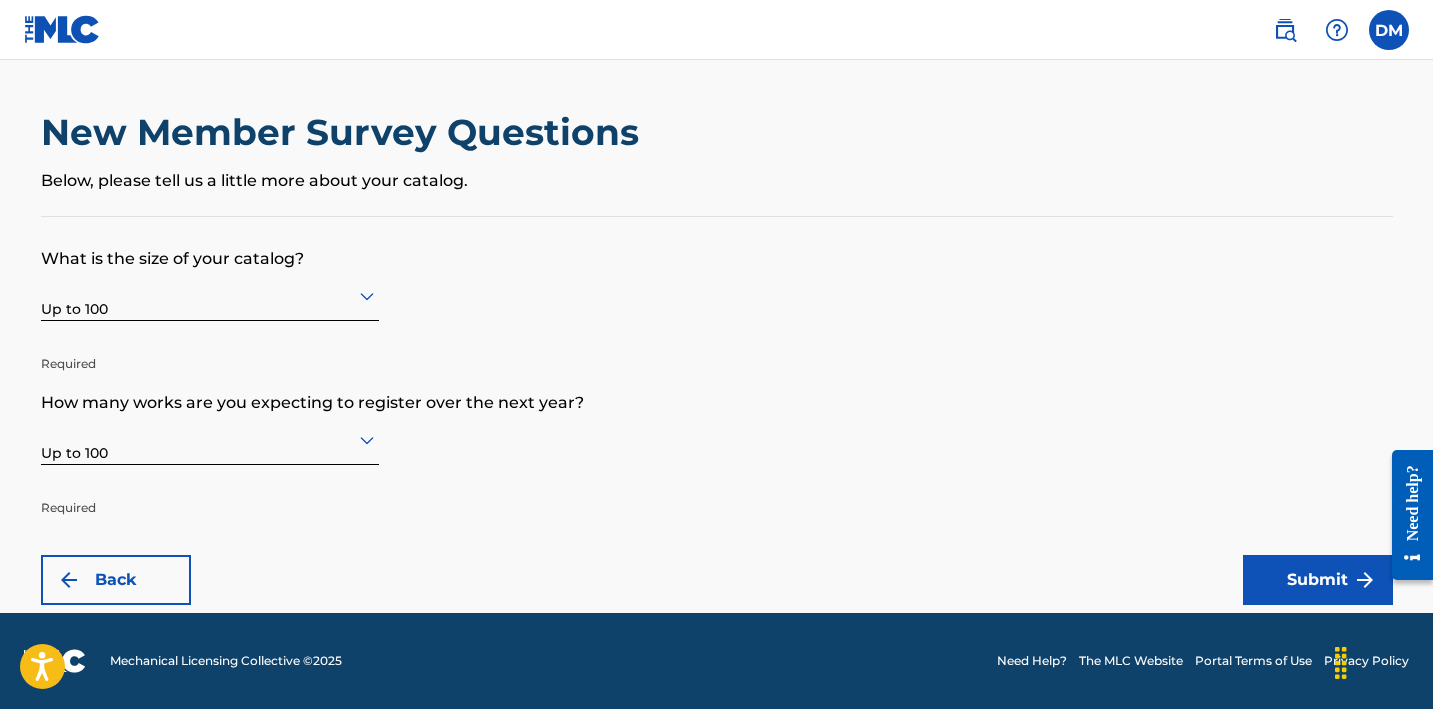 click on "Submit" at bounding box center (1318, 580) 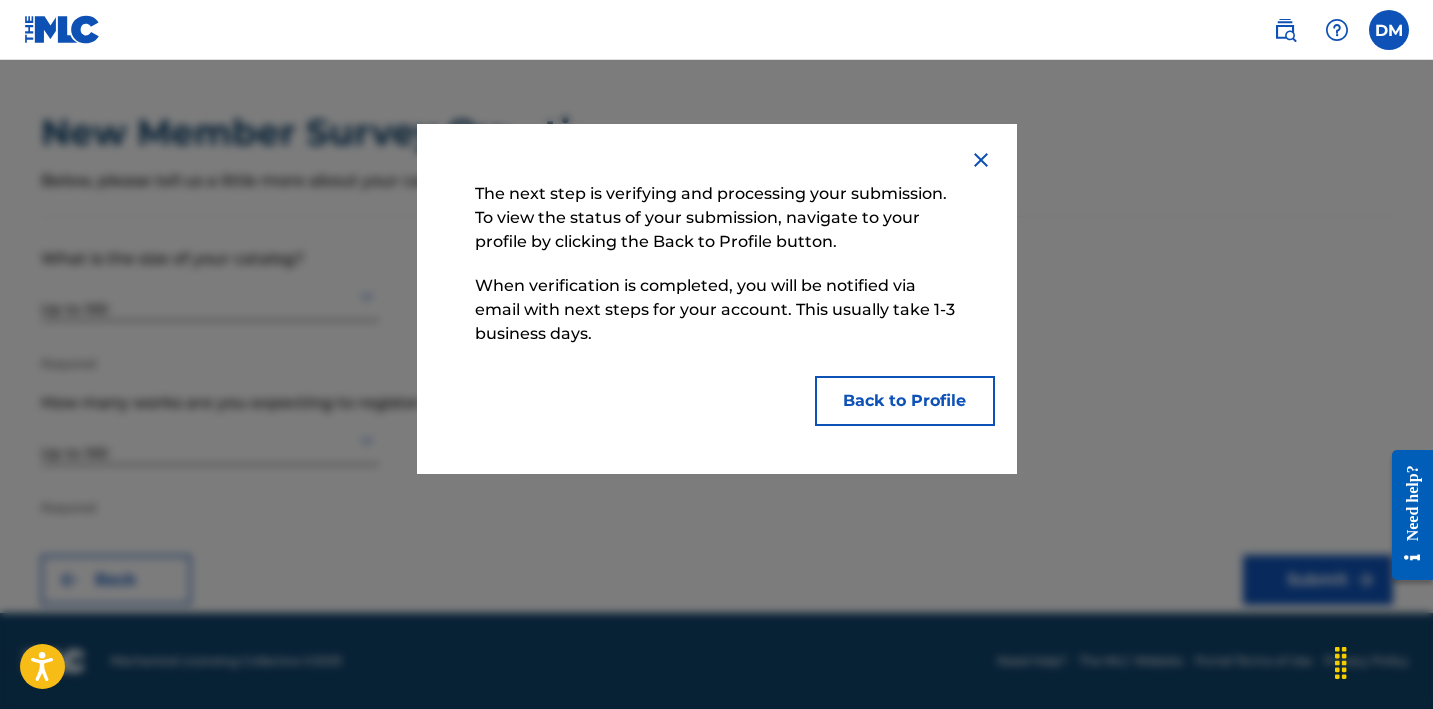click on "Back to Profile" at bounding box center (905, 401) 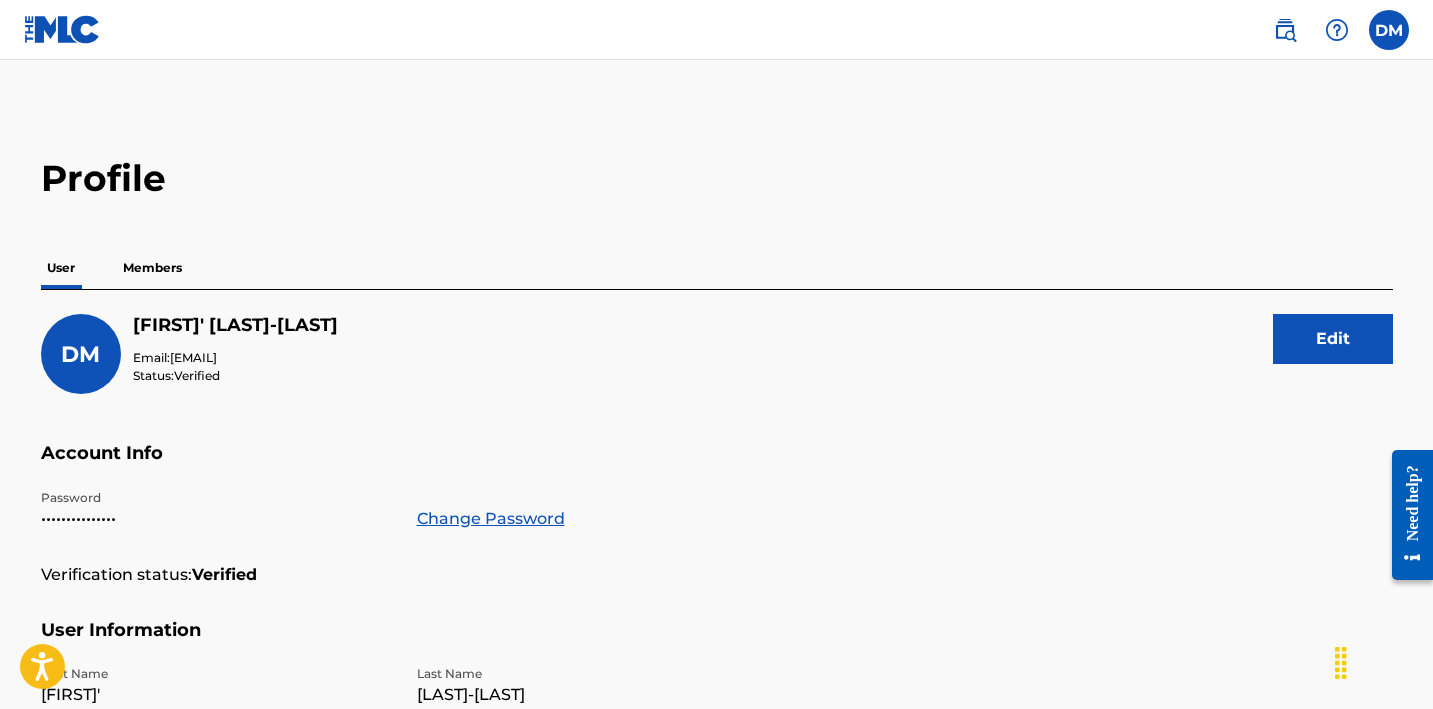 scroll, scrollTop: 0, scrollLeft: 0, axis: both 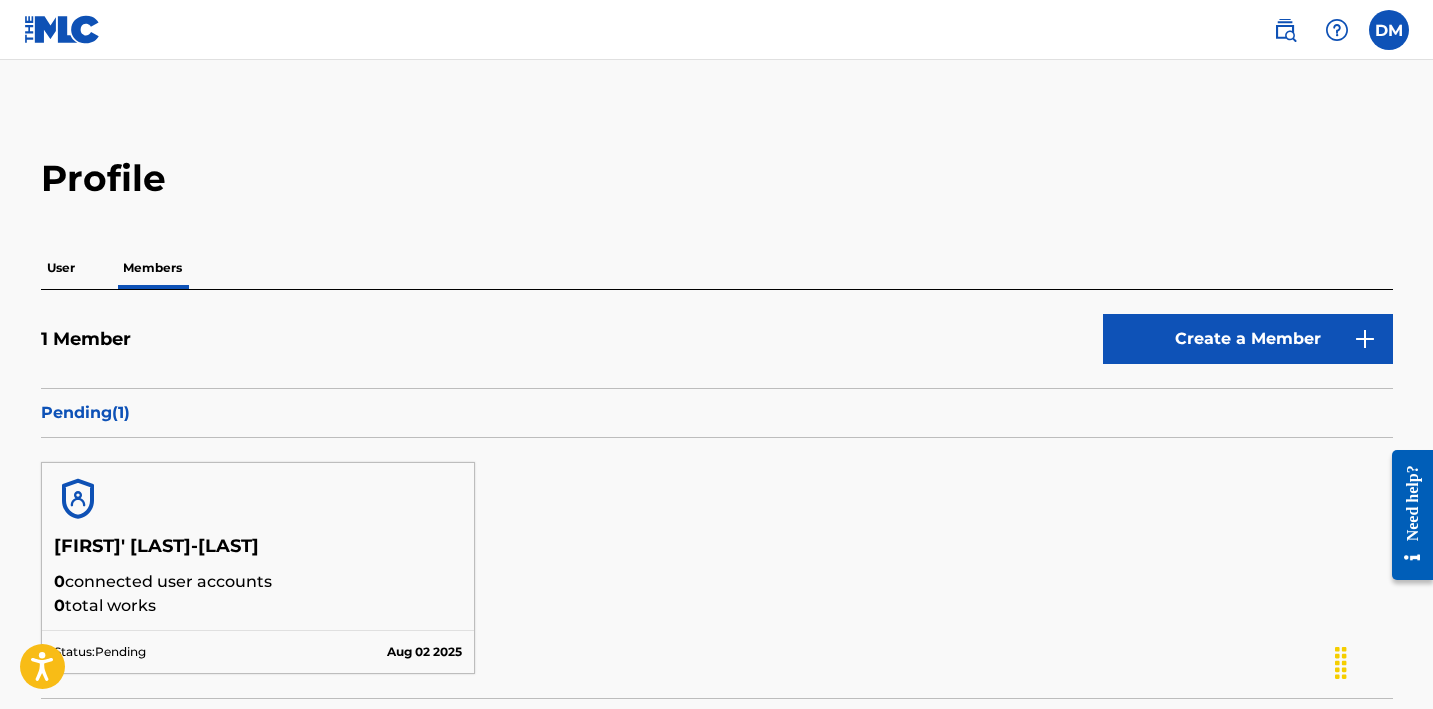 click at bounding box center [1389, 30] 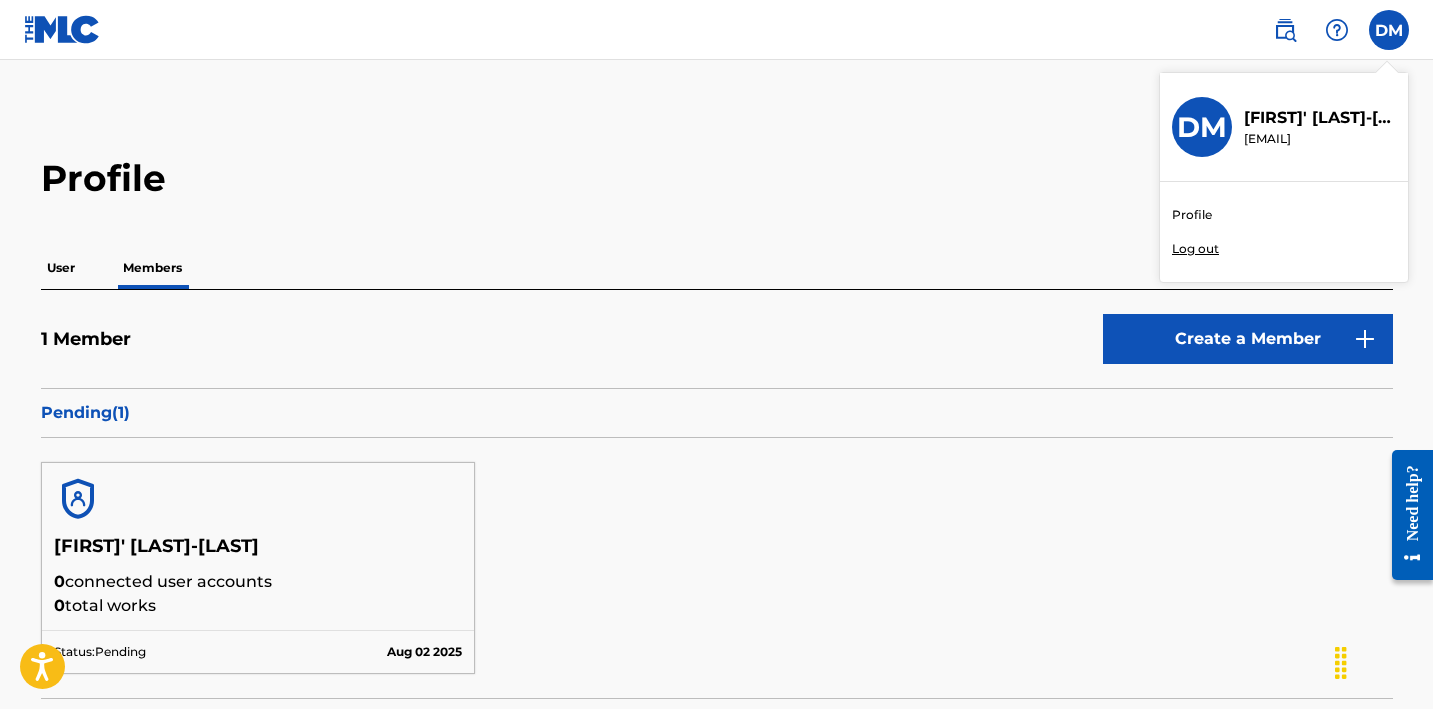 click at bounding box center (62, 29) 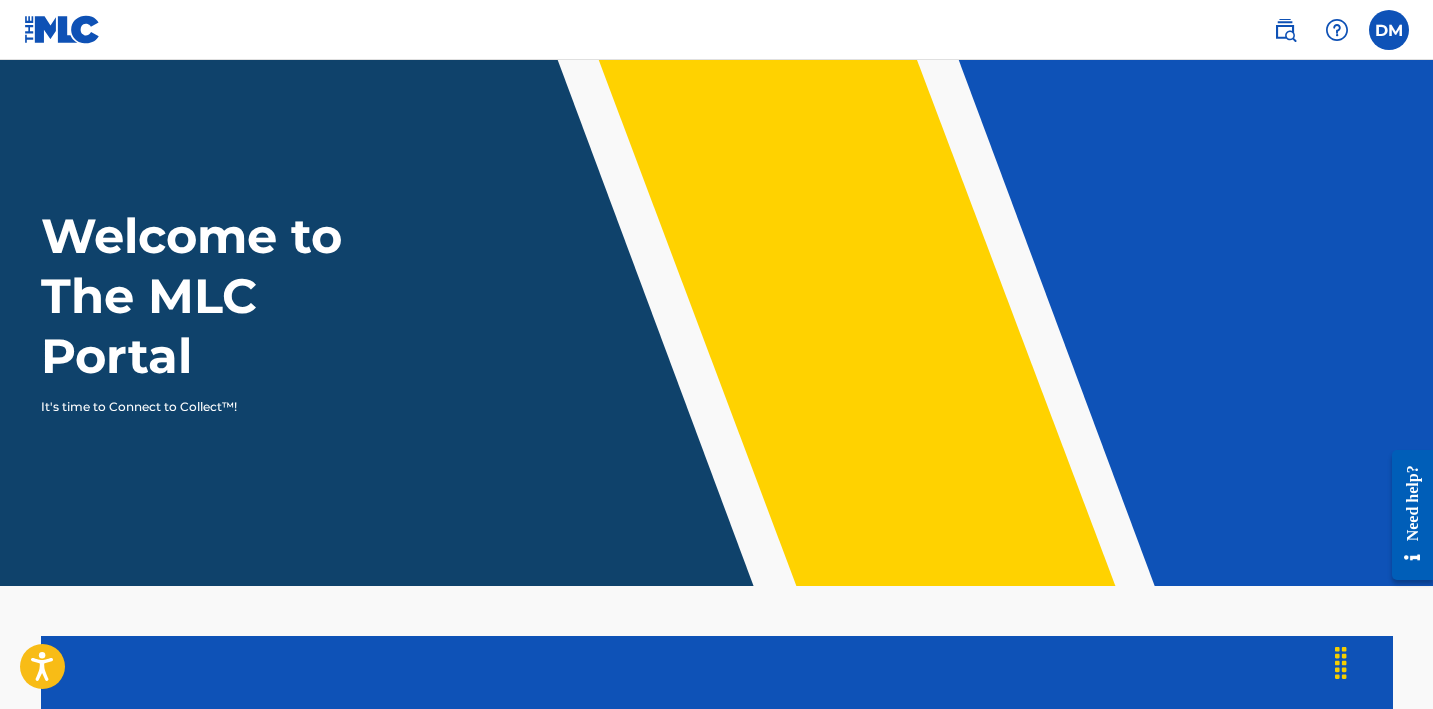 scroll, scrollTop: 0, scrollLeft: 0, axis: both 